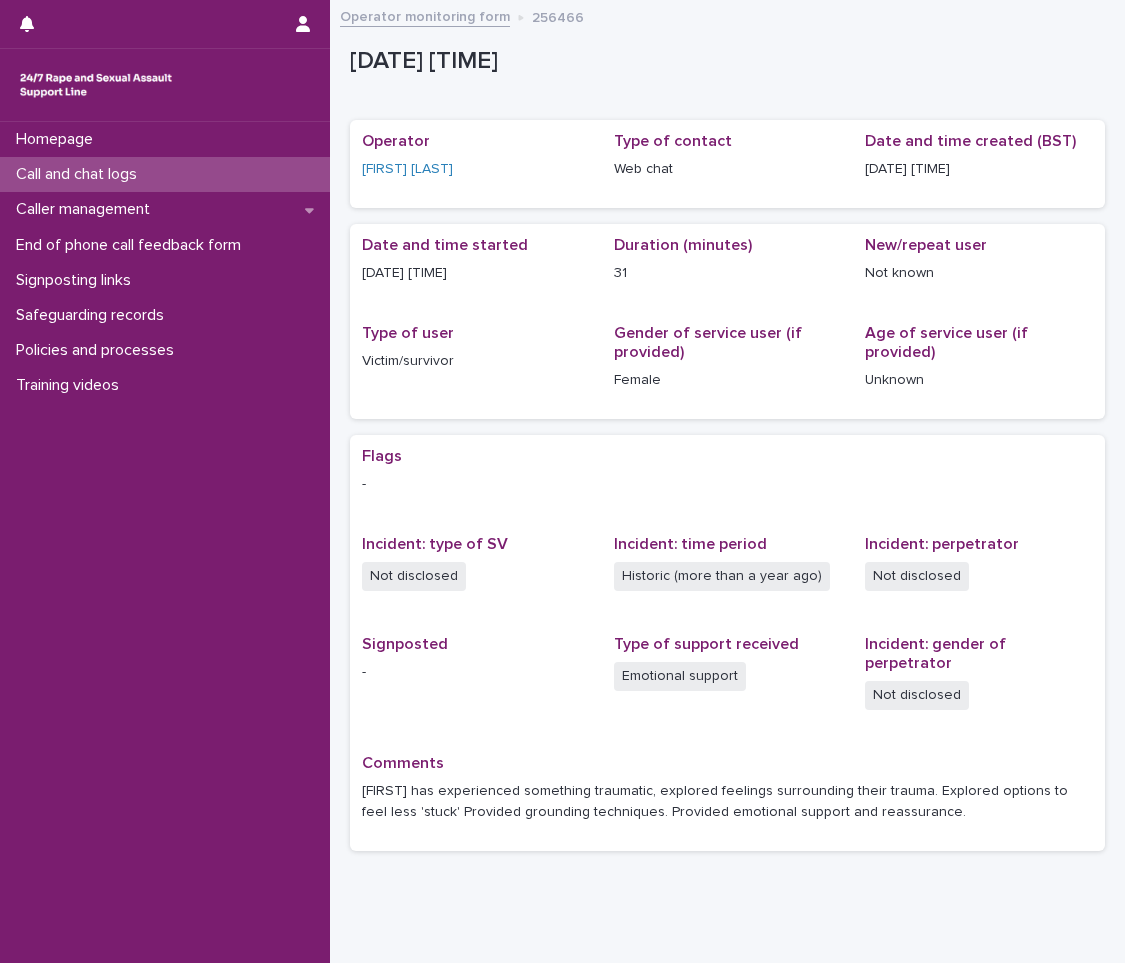 scroll, scrollTop: 0, scrollLeft: 0, axis: both 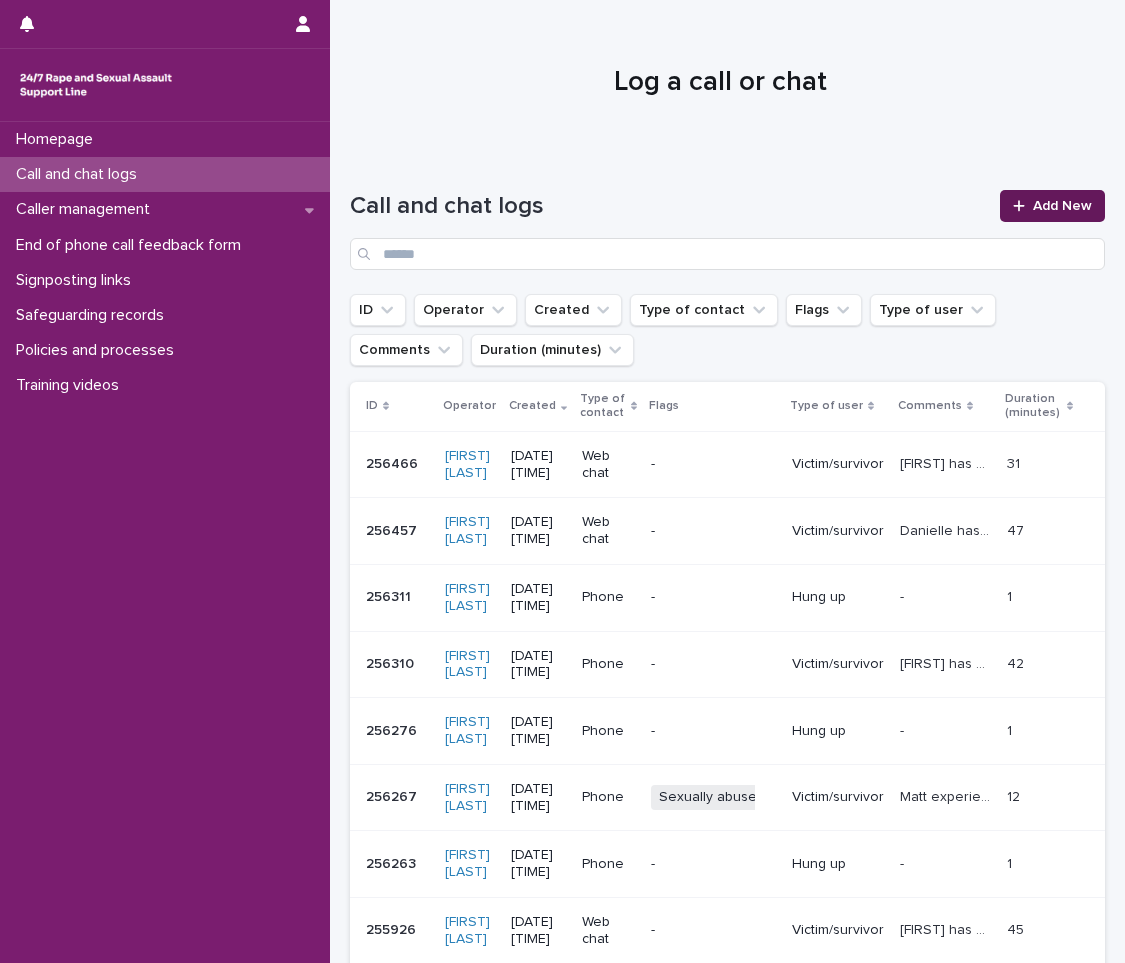 click on "Add New" at bounding box center [1052, 206] 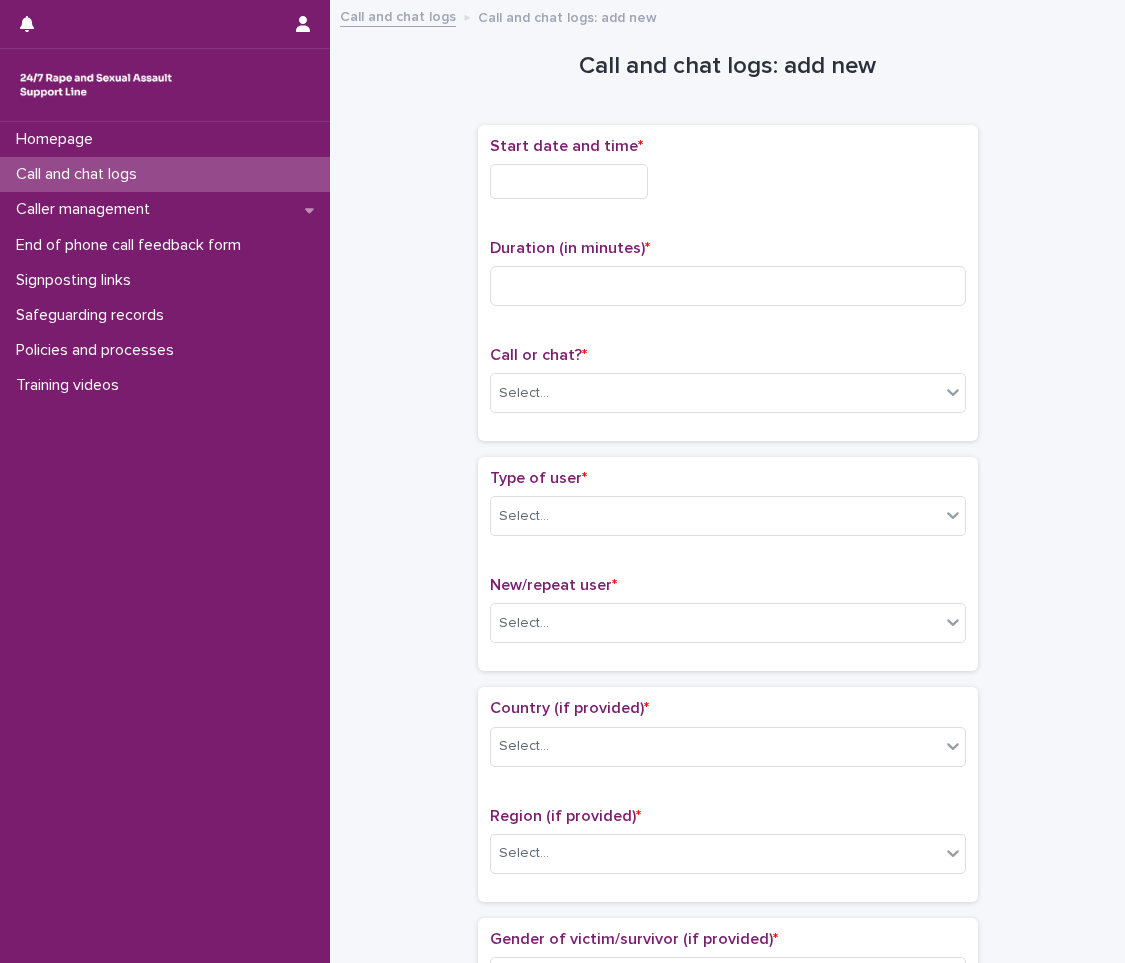 click at bounding box center (569, 181) 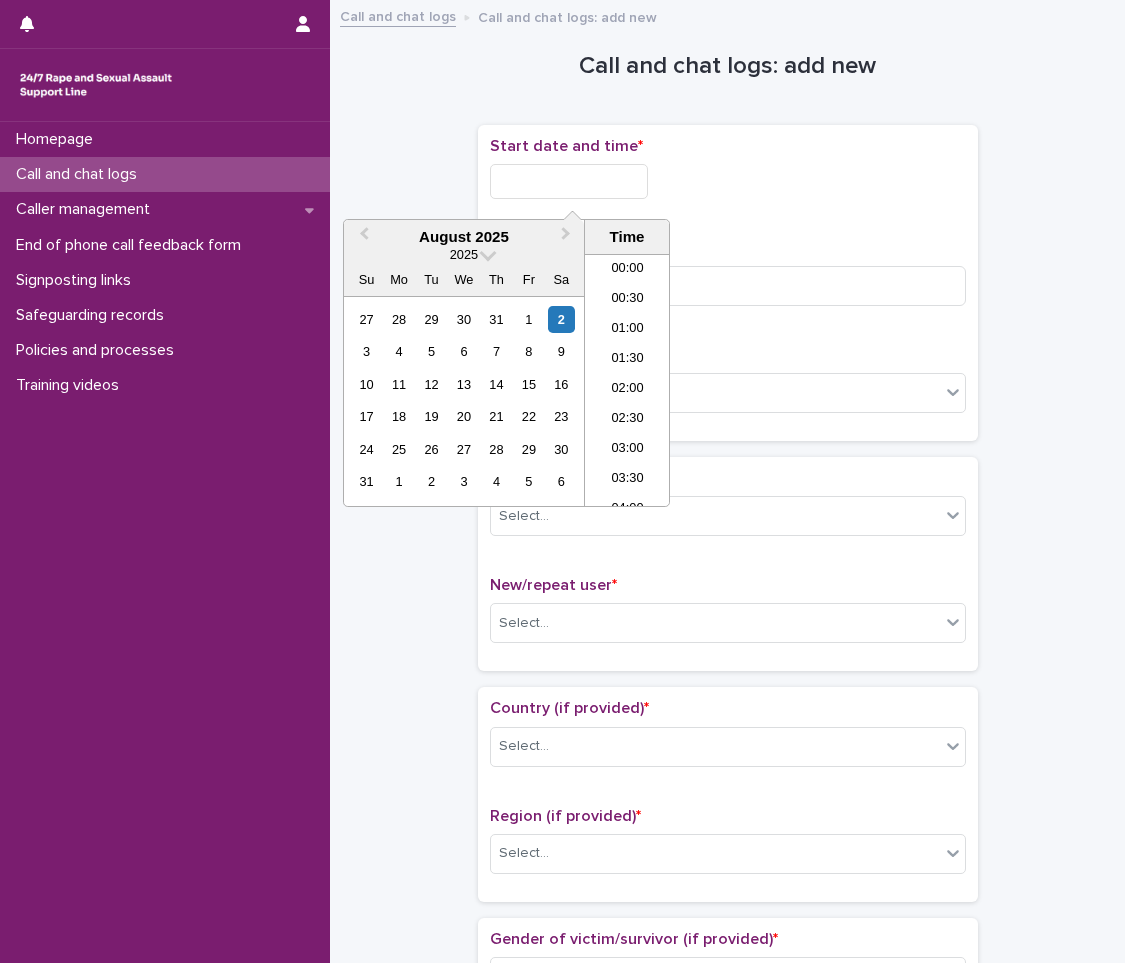 scroll, scrollTop: 1000, scrollLeft: 0, axis: vertical 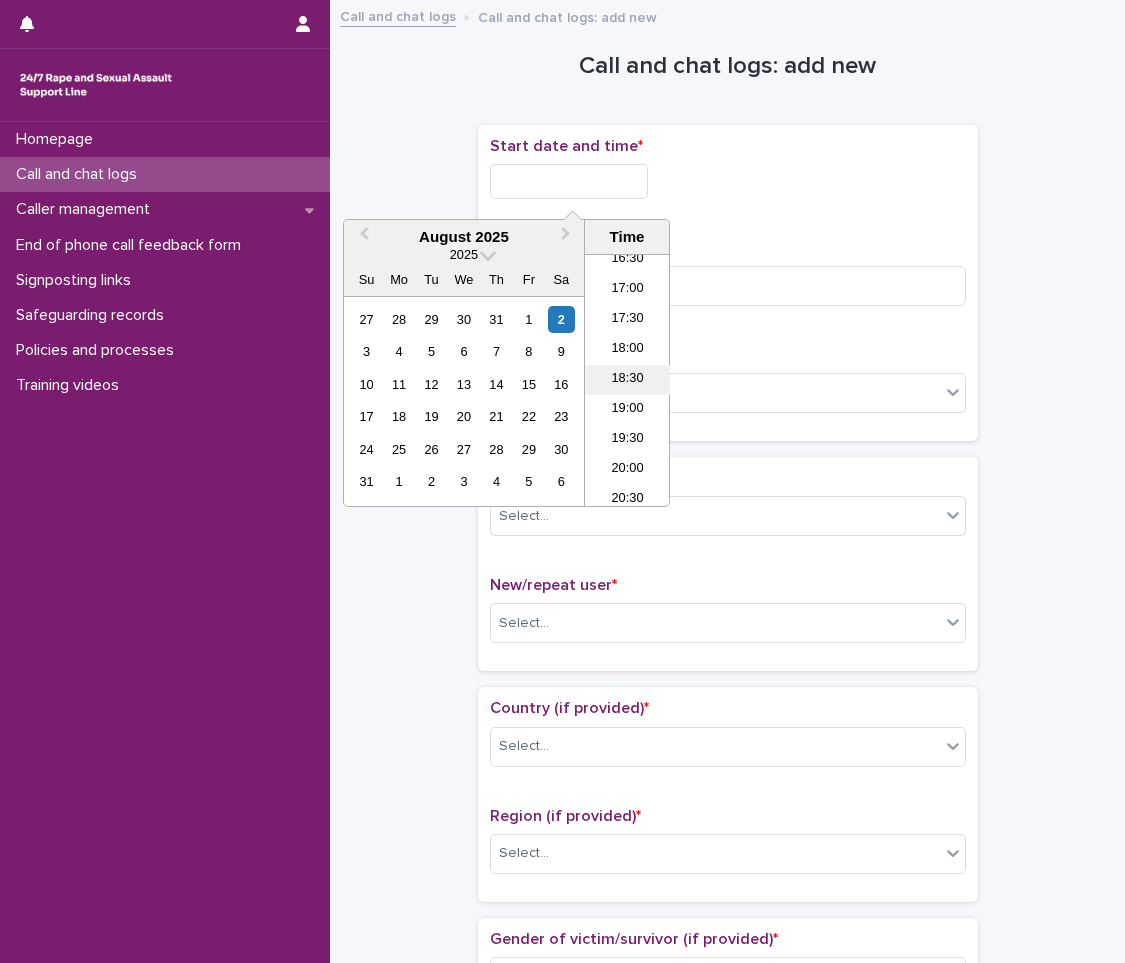 click on "18:30" at bounding box center (627, 380) 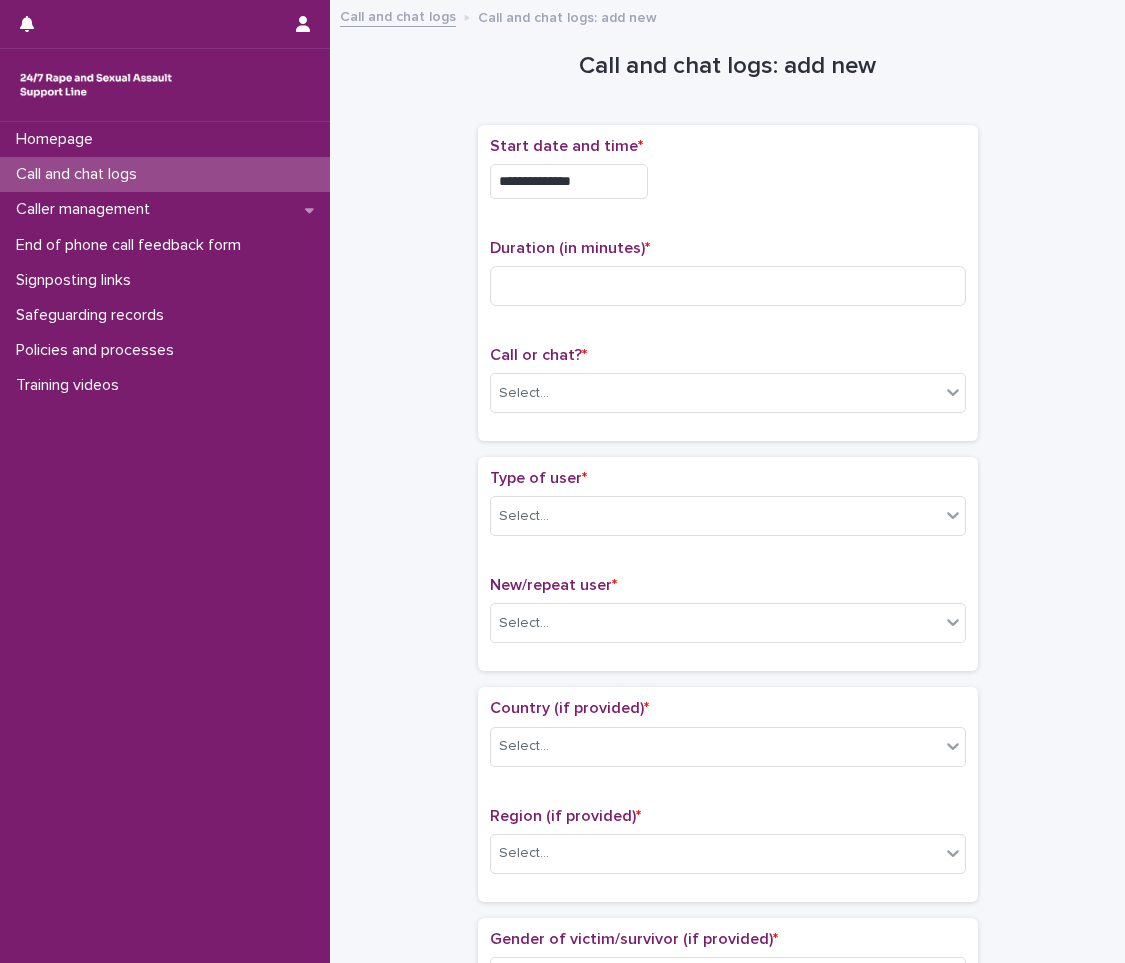 drag, startPoint x: 592, startPoint y: 180, endPoint x: 595, endPoint y: 194, distance: 14.3178215 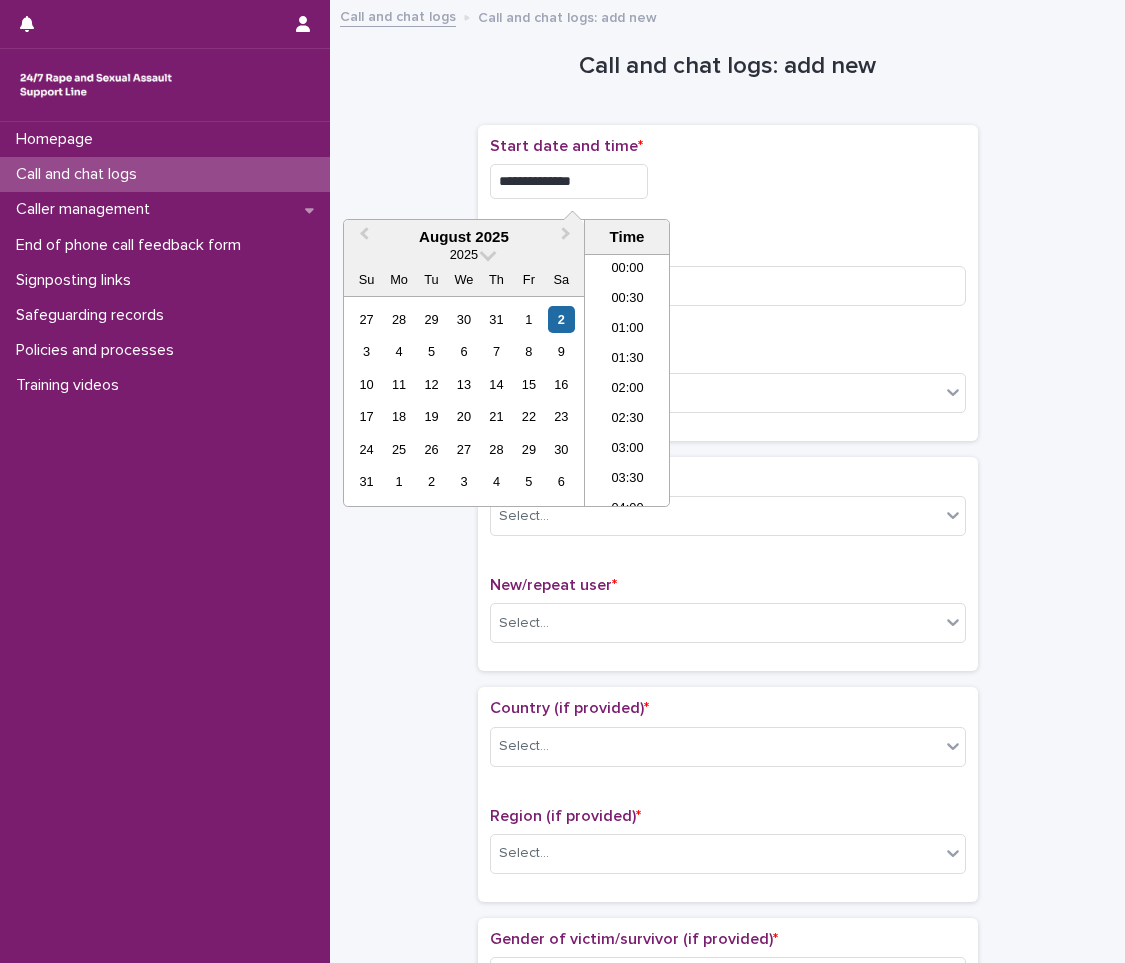 scroll, scrollTop: 1000, scrollLeft: 0, axis: vertical 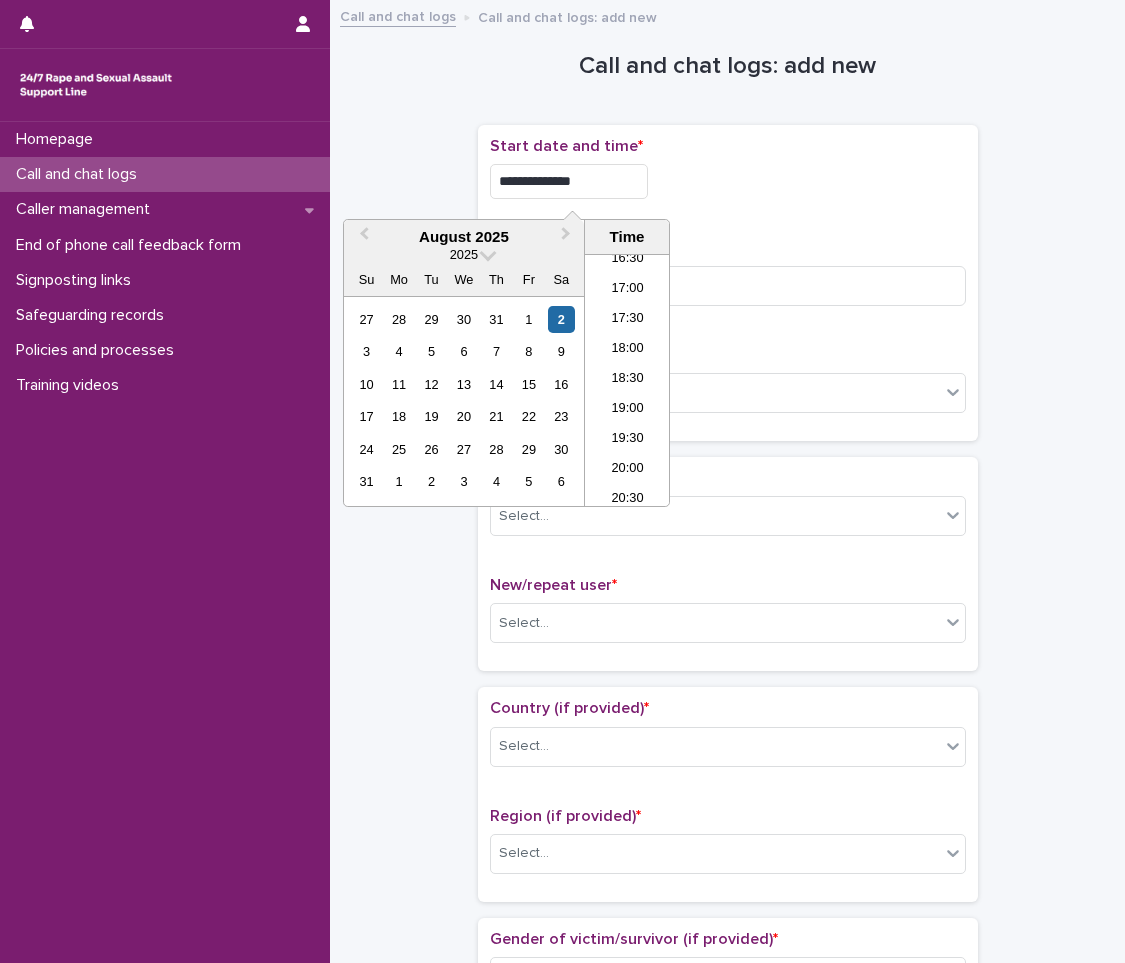 type on "**********" 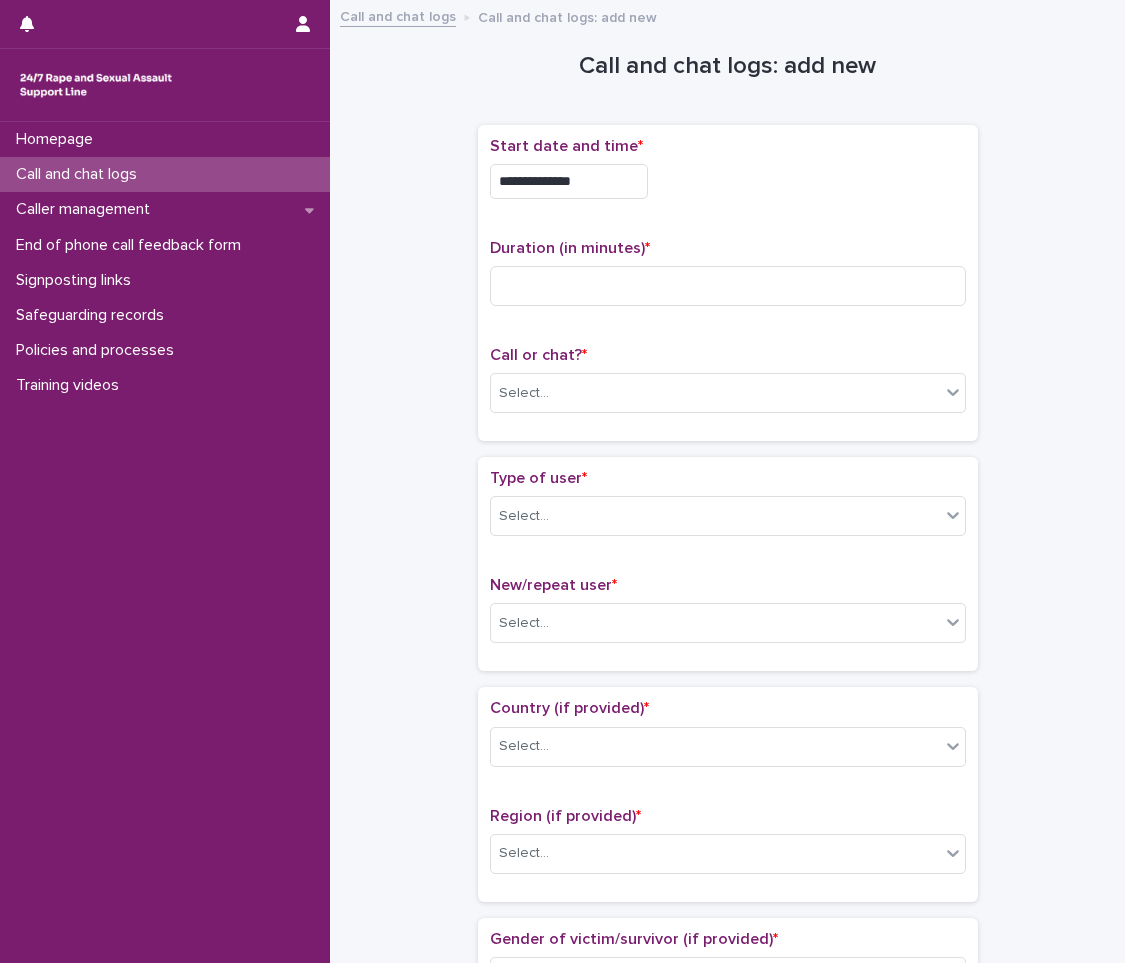click on "**********" at bounding box center (728, 181) 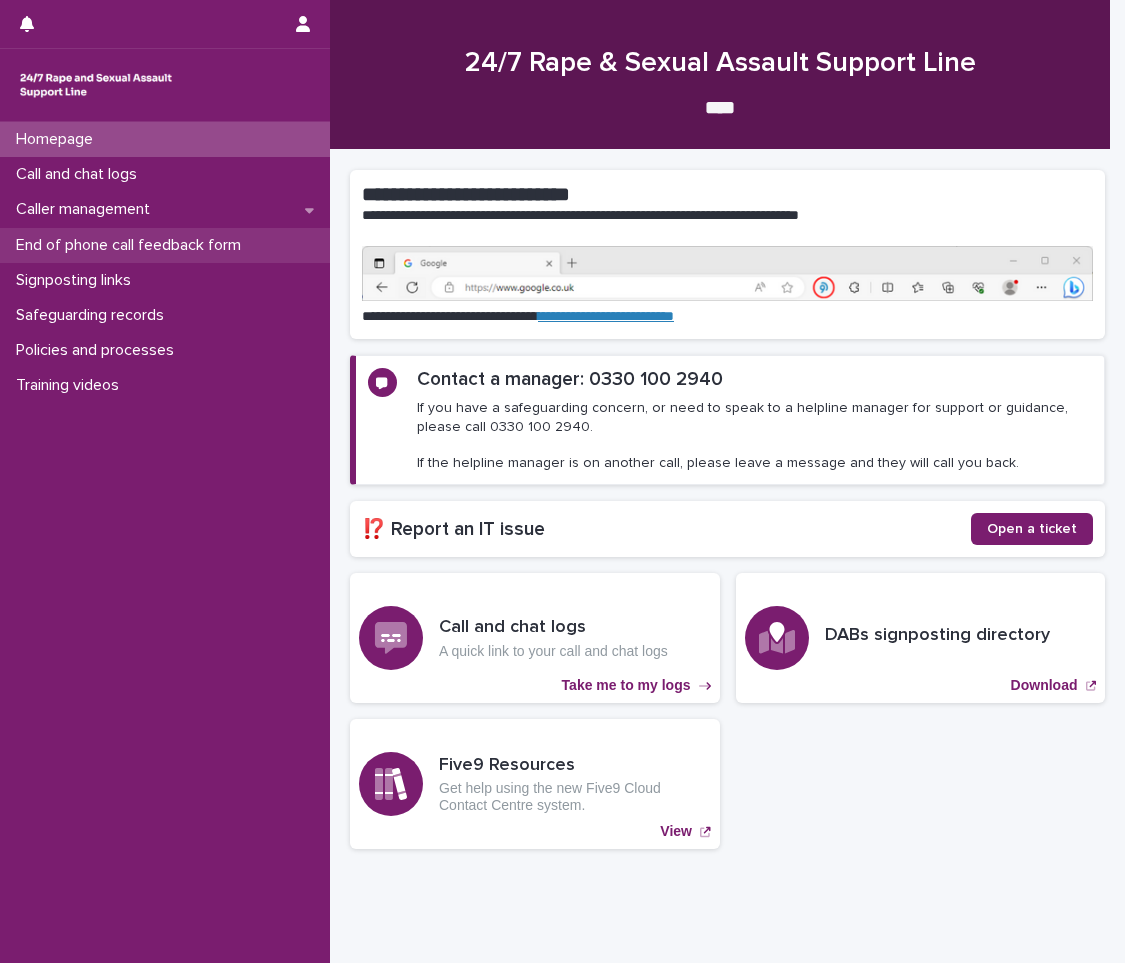 scroll, scrollTop: 0, scrollLeft: 0, axis: both 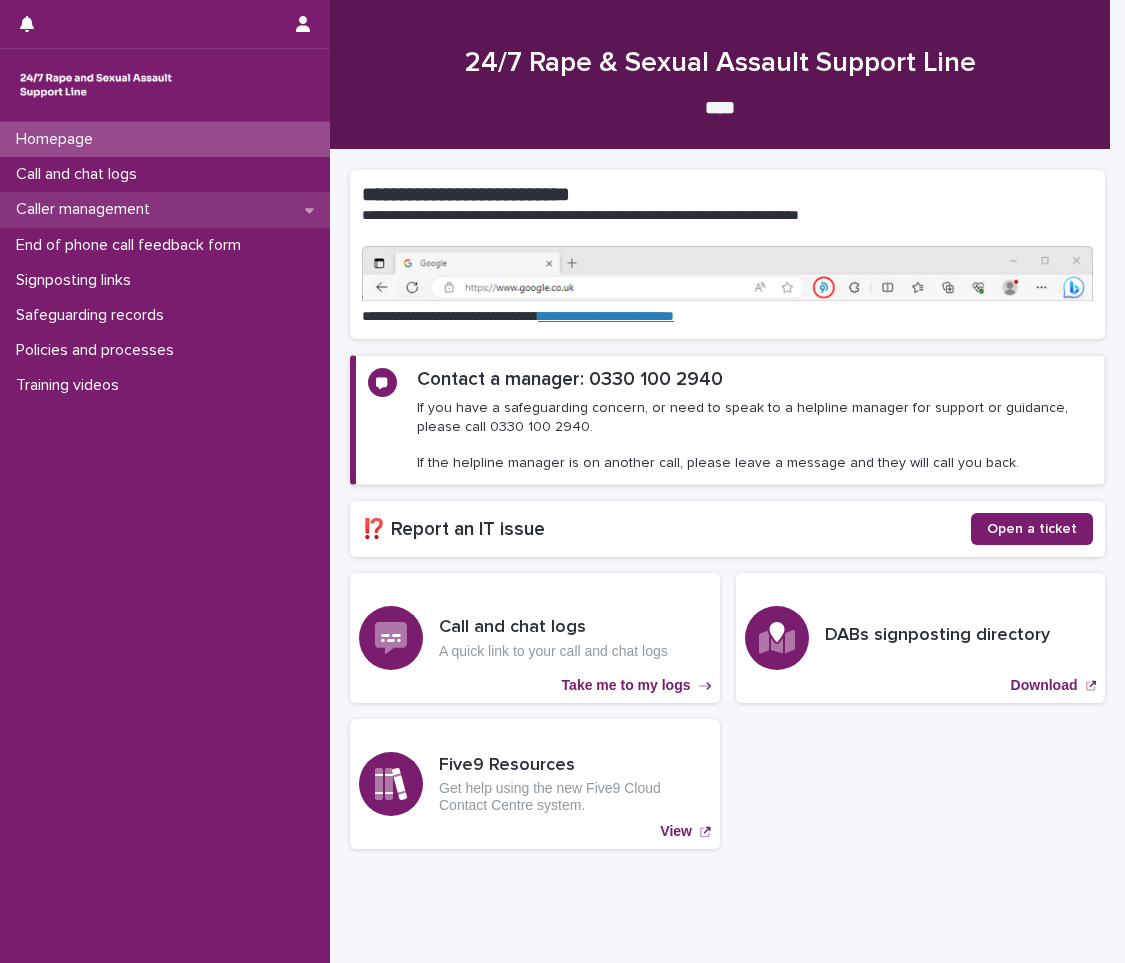 click on "Caller management" at bounding box center [87, 209] 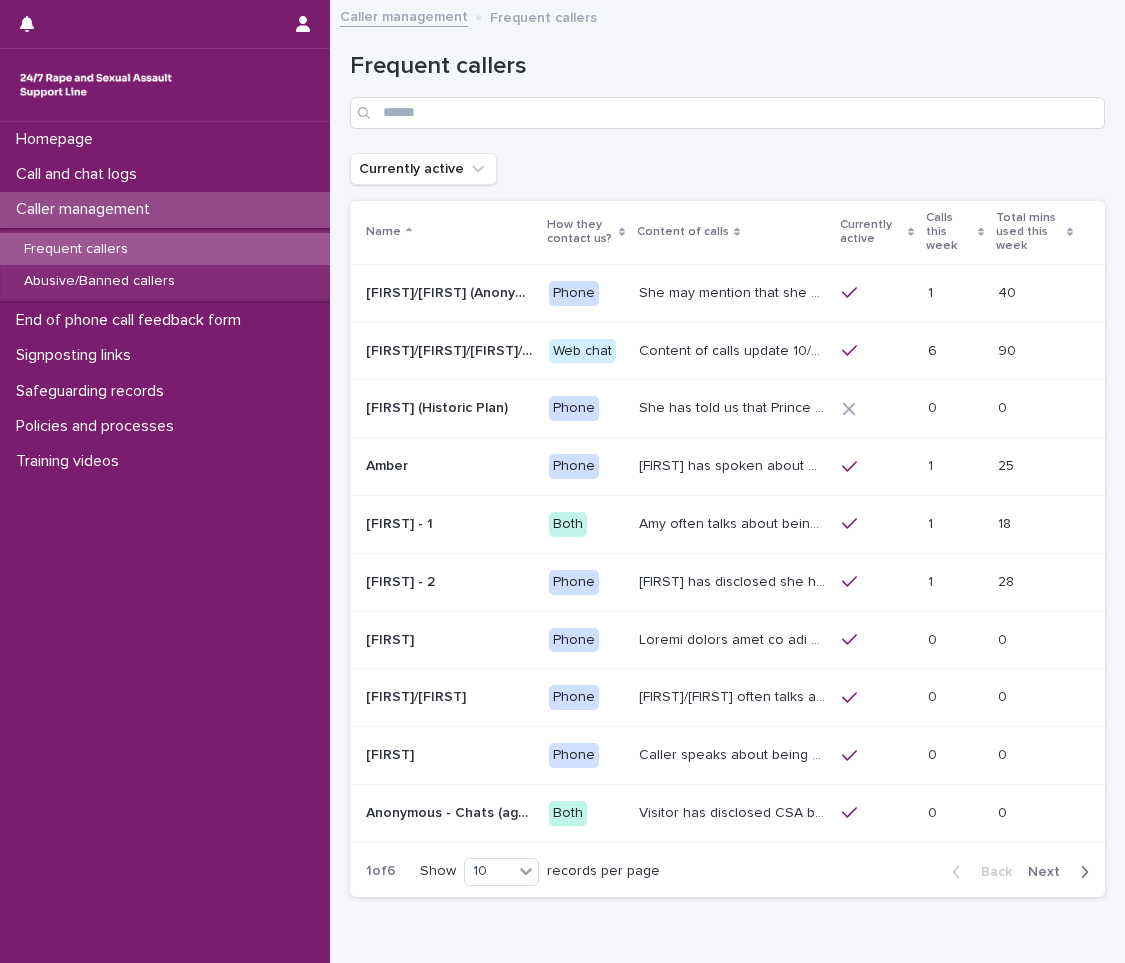 click on "Frequent callers" at bounding box center (76, 249) 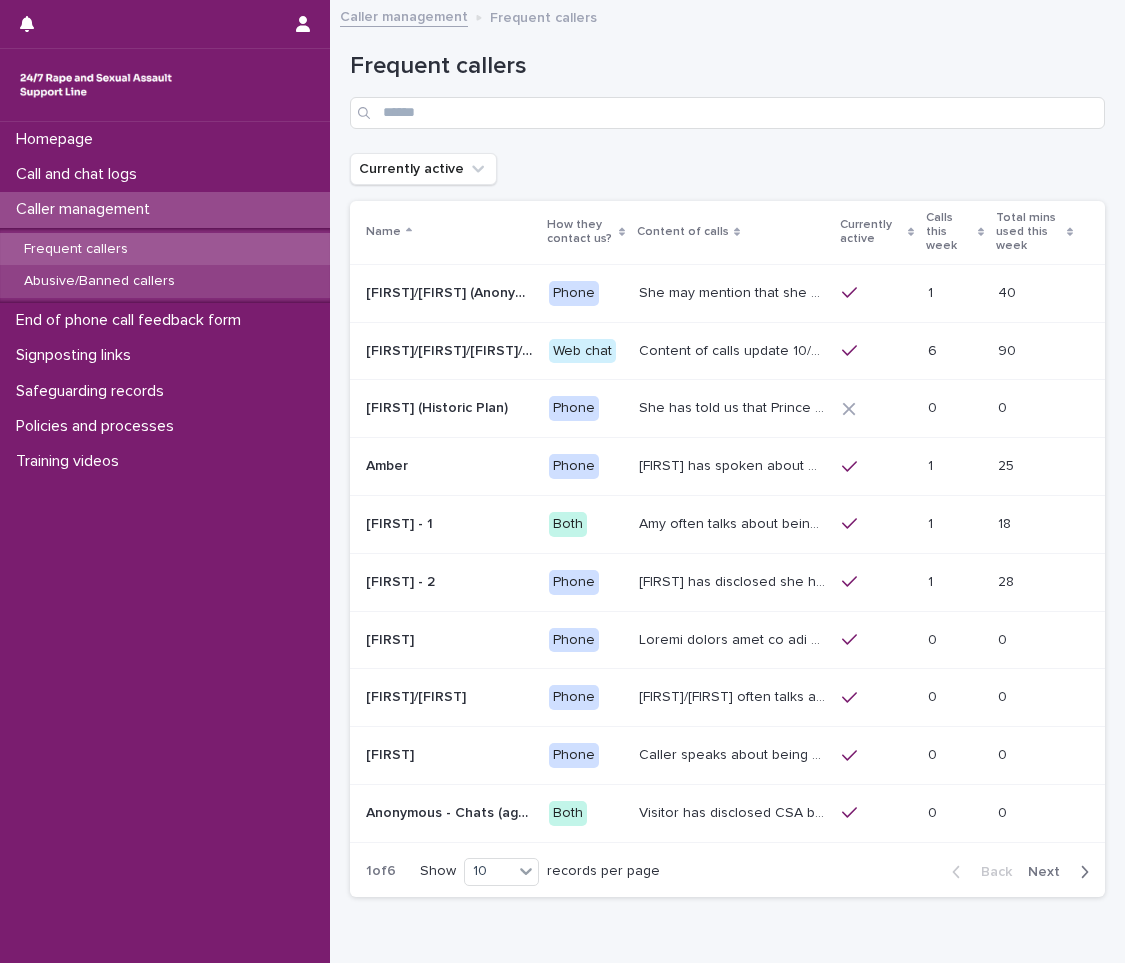 click on "Abusive/Banned callers" at bounding box center [99, 281] 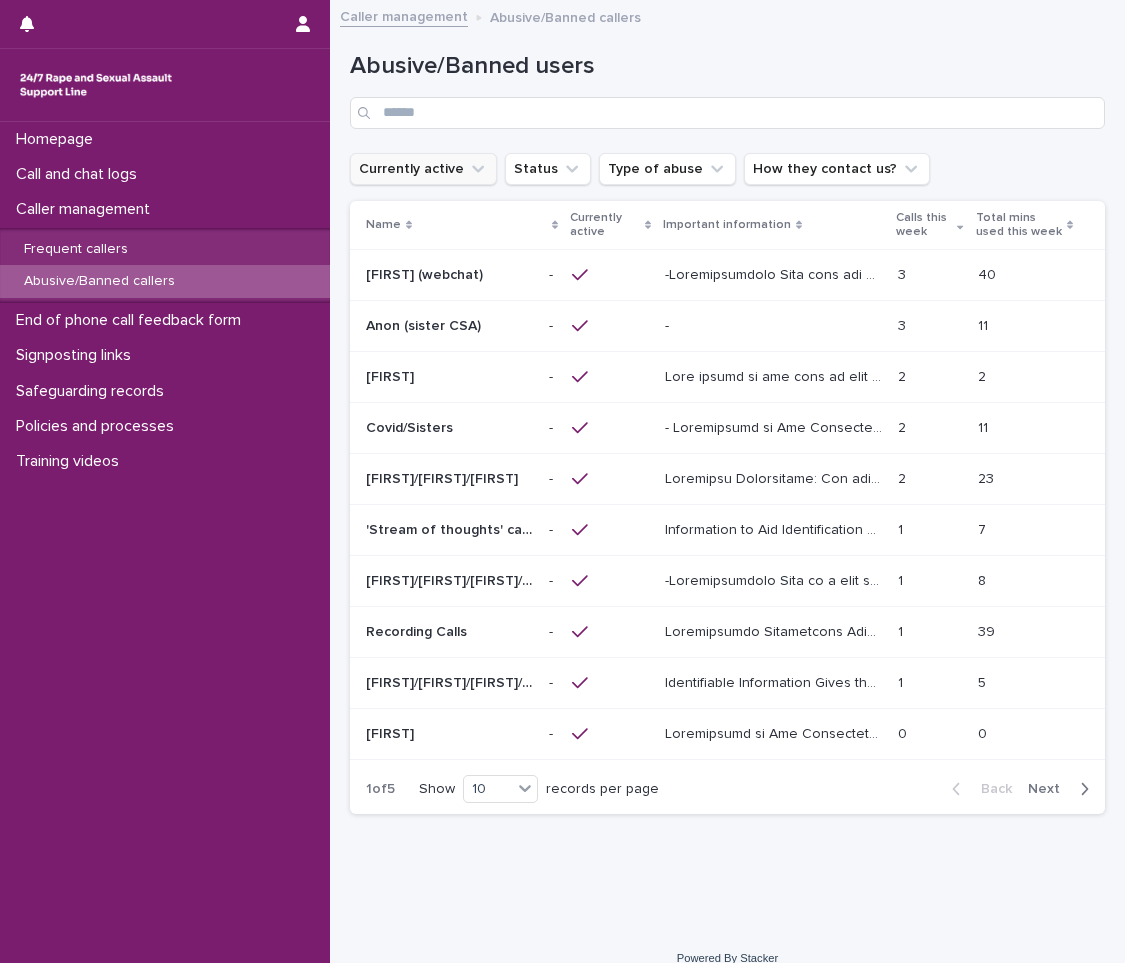 click on "Currently active" at bounding box center [423, 169] 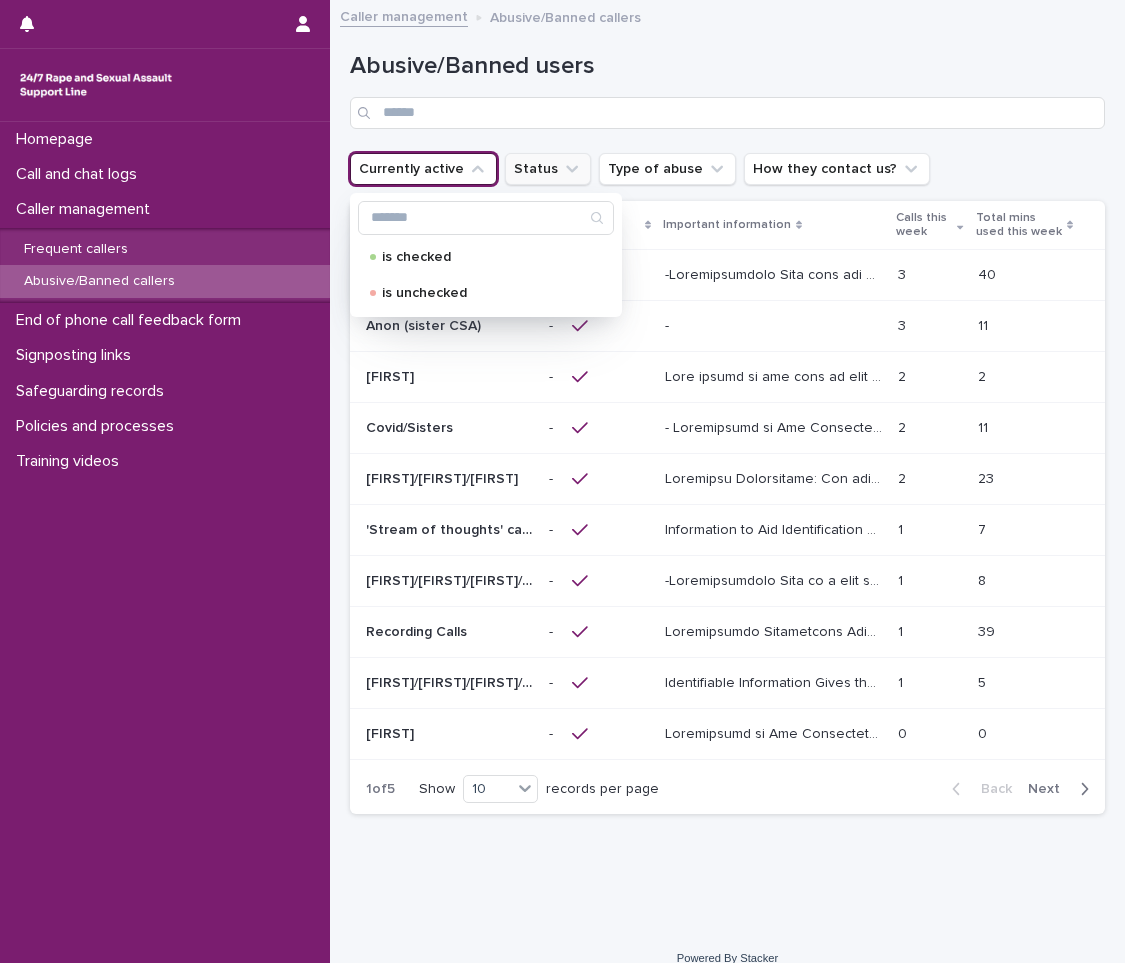 click on "Status" at bounding box center [548, 169] 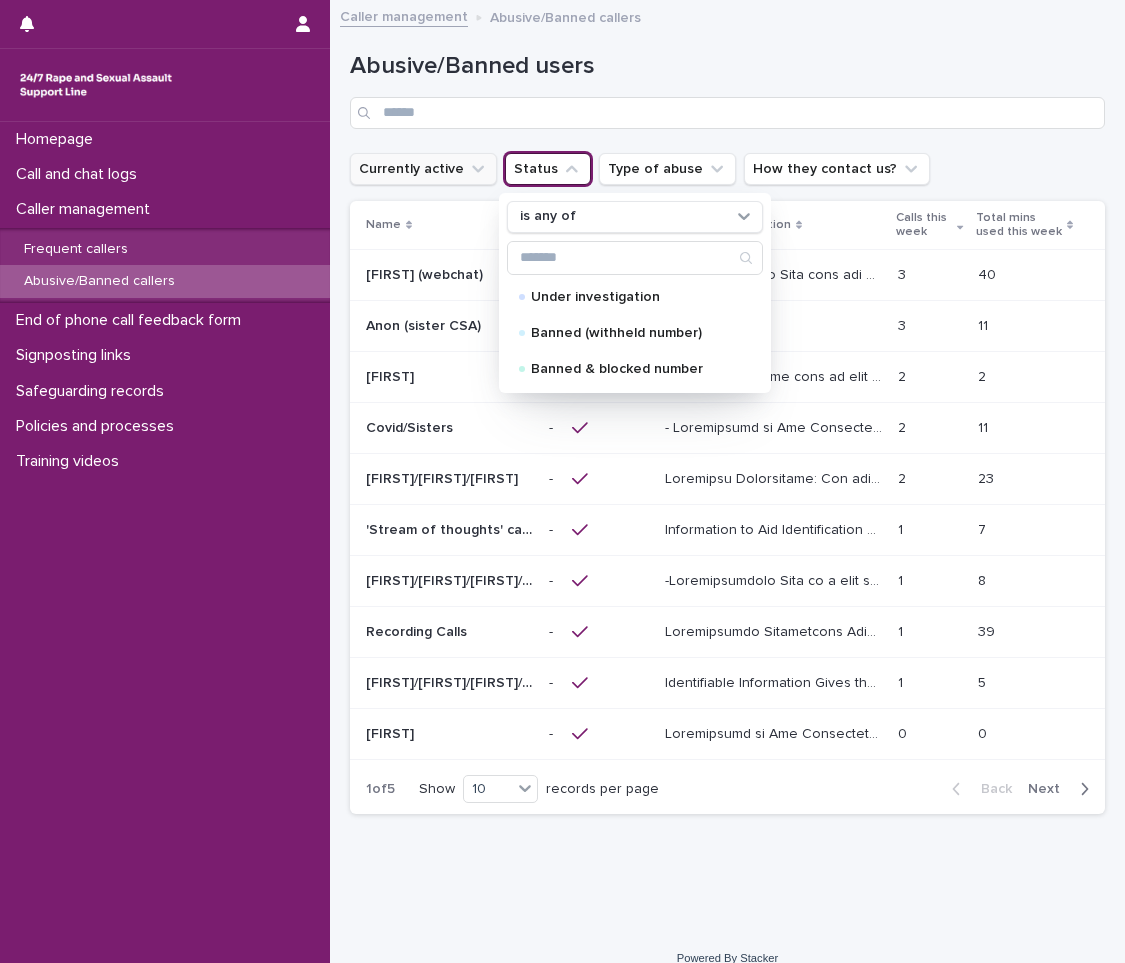 click on "Currently active" at bounding box center (423, 169) 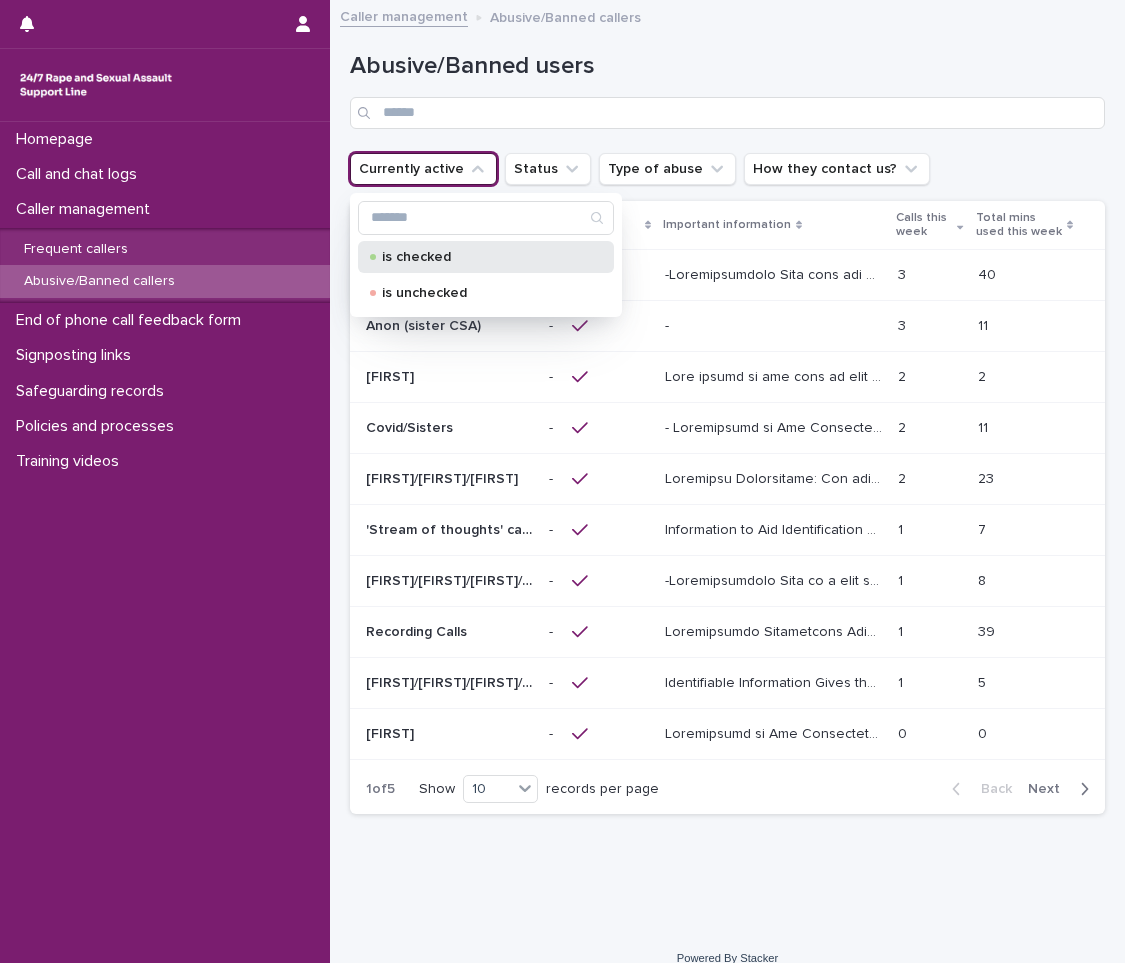 click on "is checked" at bounding box center [482, 257] 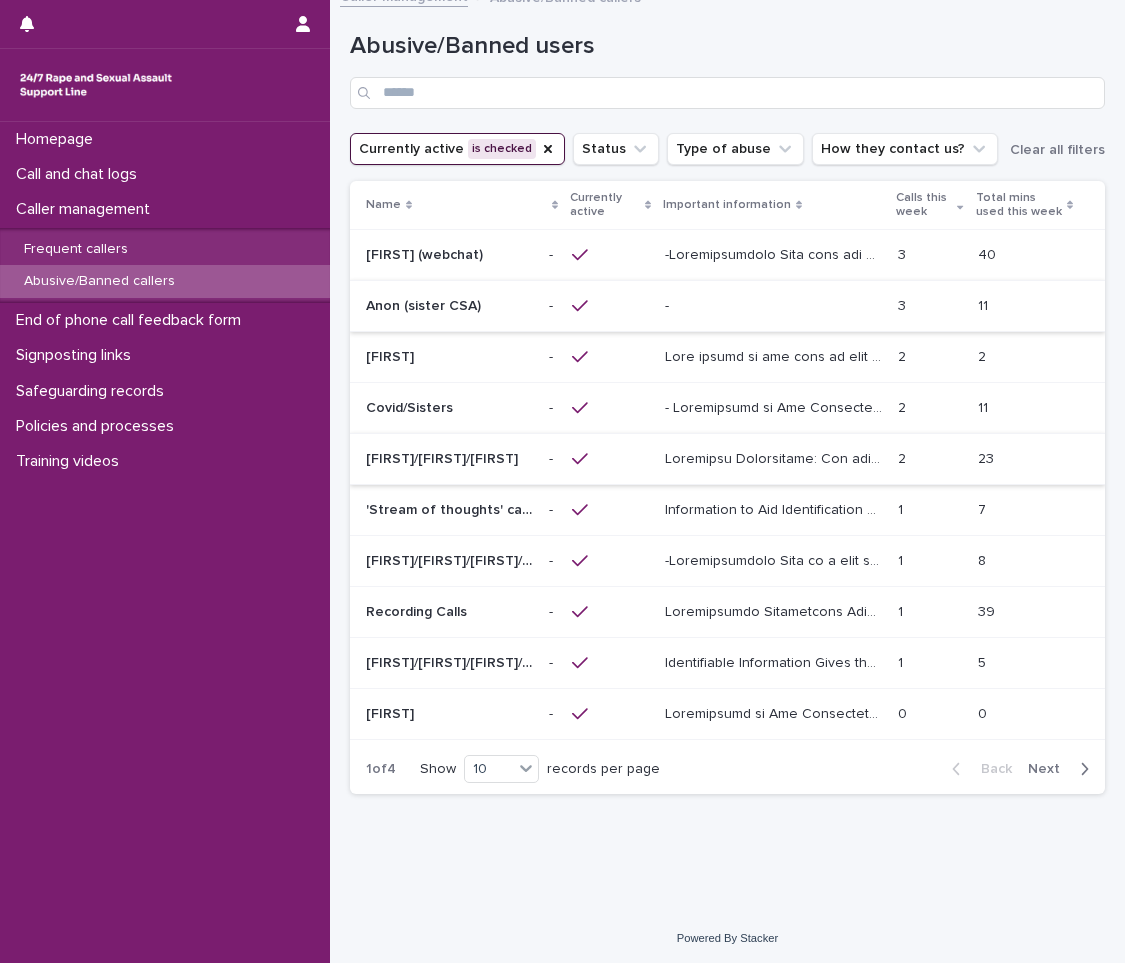 scroll, scrollTop: 24, scrollLeft: 0, axis: vertical 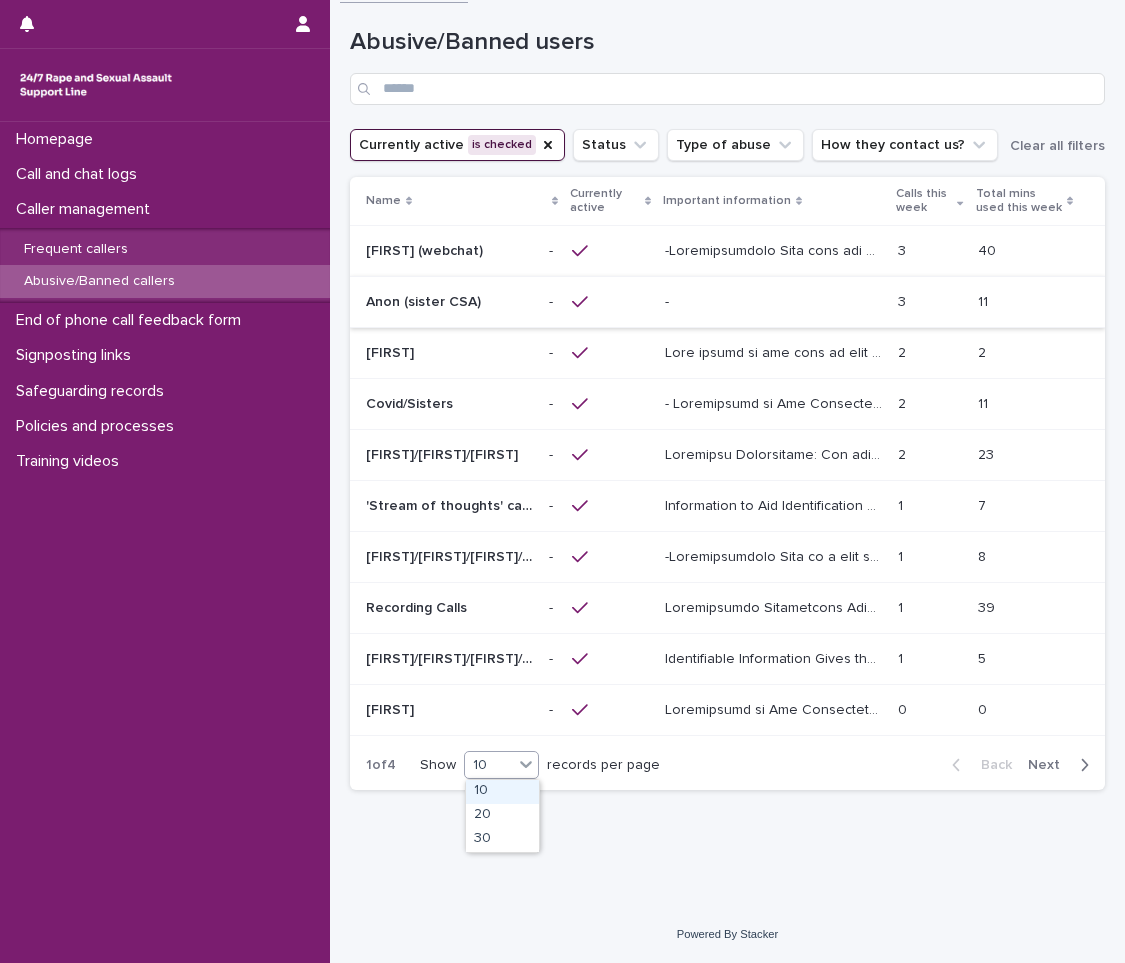 click on "10" at bounding box center (489, 765) 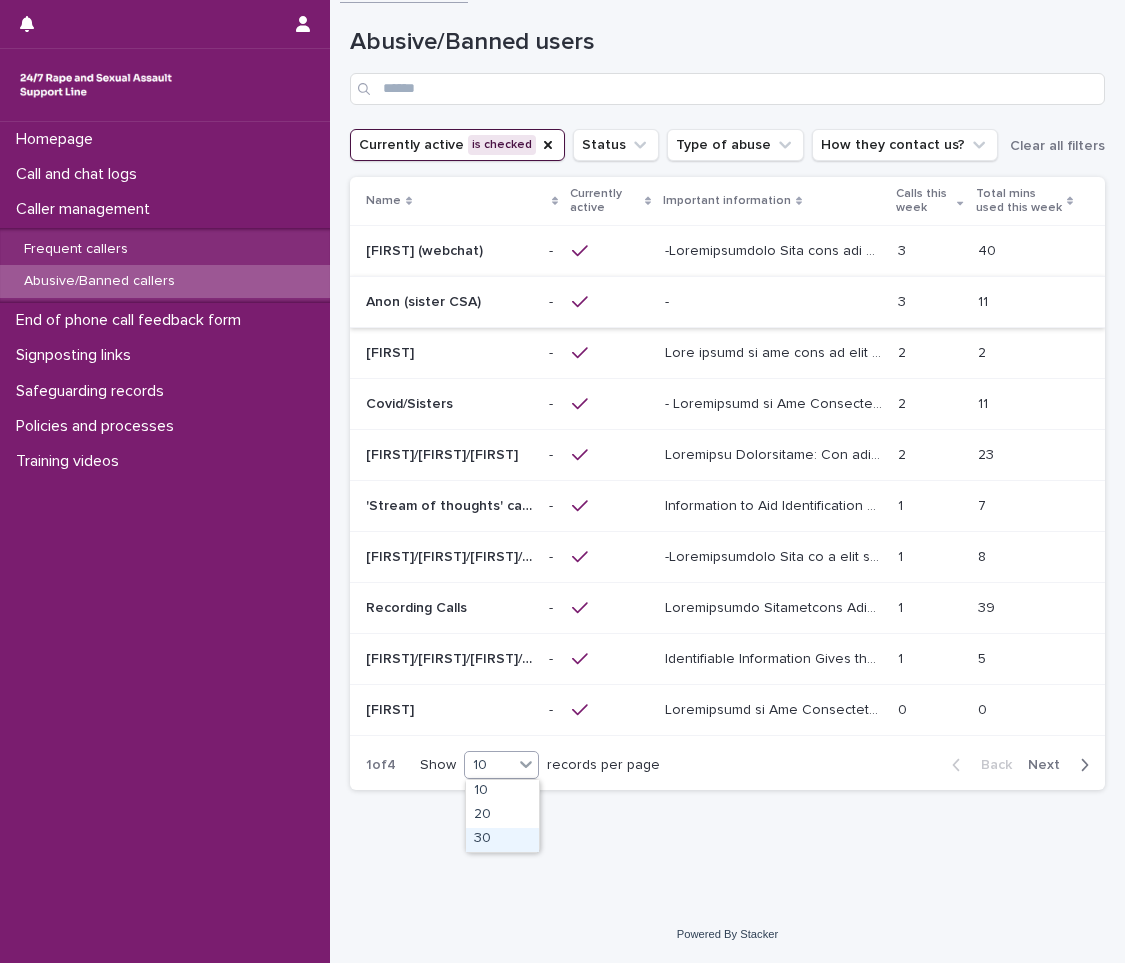 click on "30" at bounding box center (502, 840) 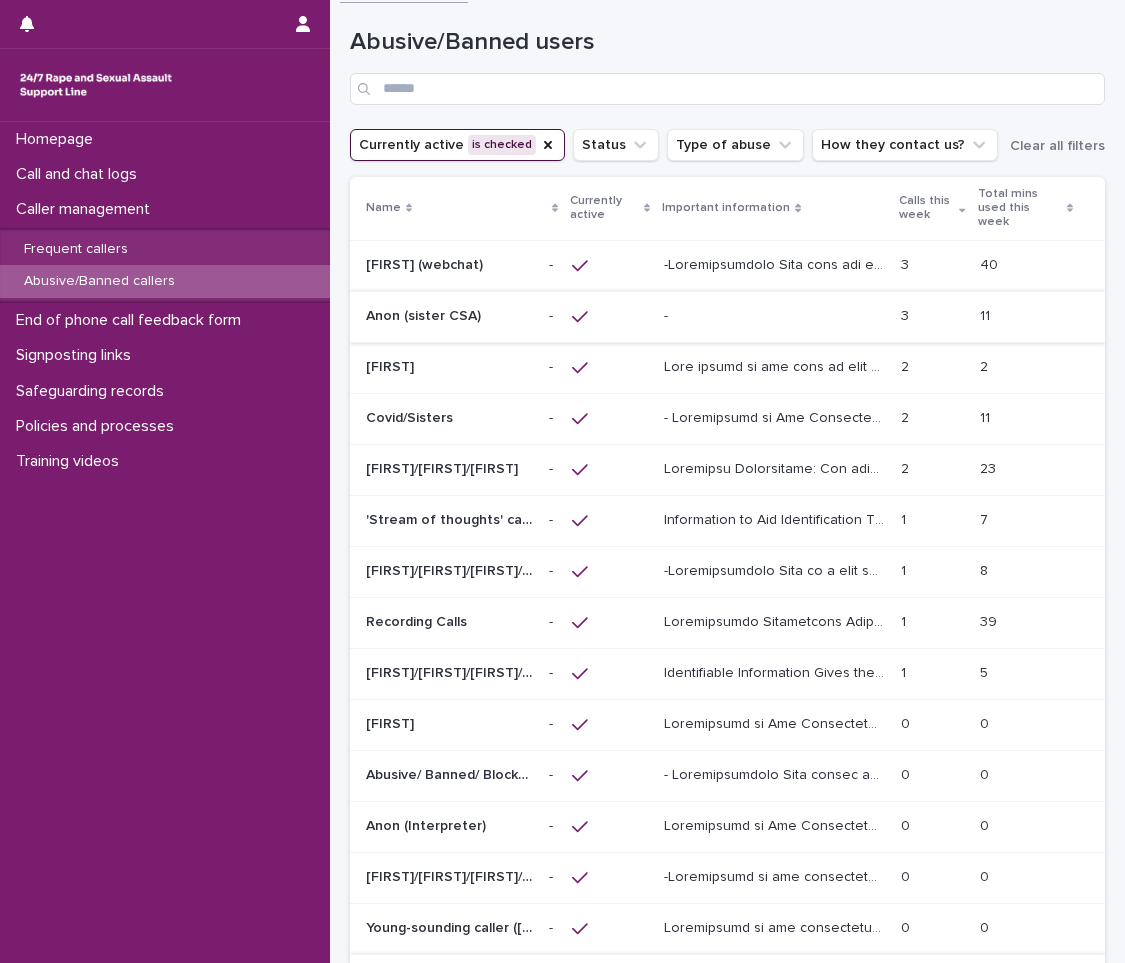 scroll, scrollTop: 0, scrollLeft: 0, axis: both 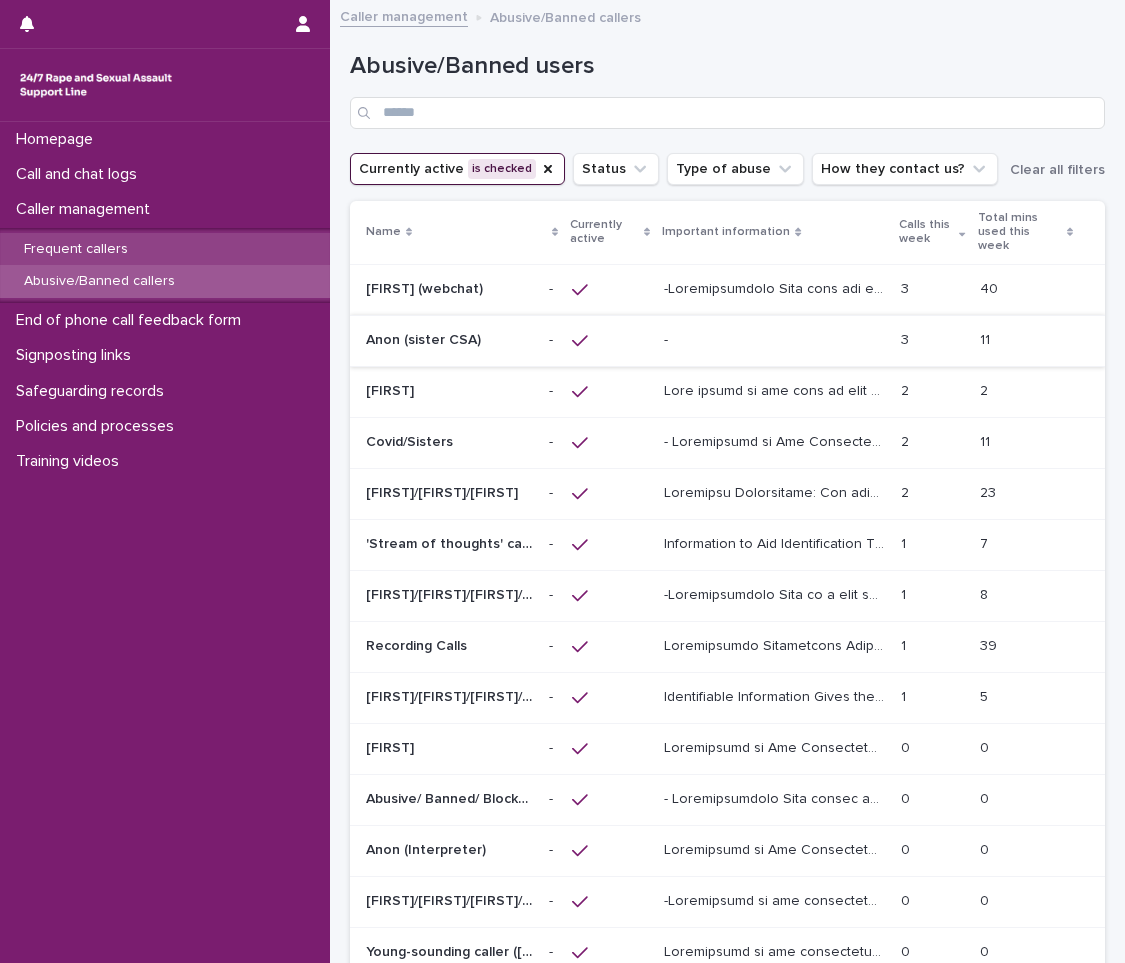 click on "Frequent callers" at bounding box center [165, 249] 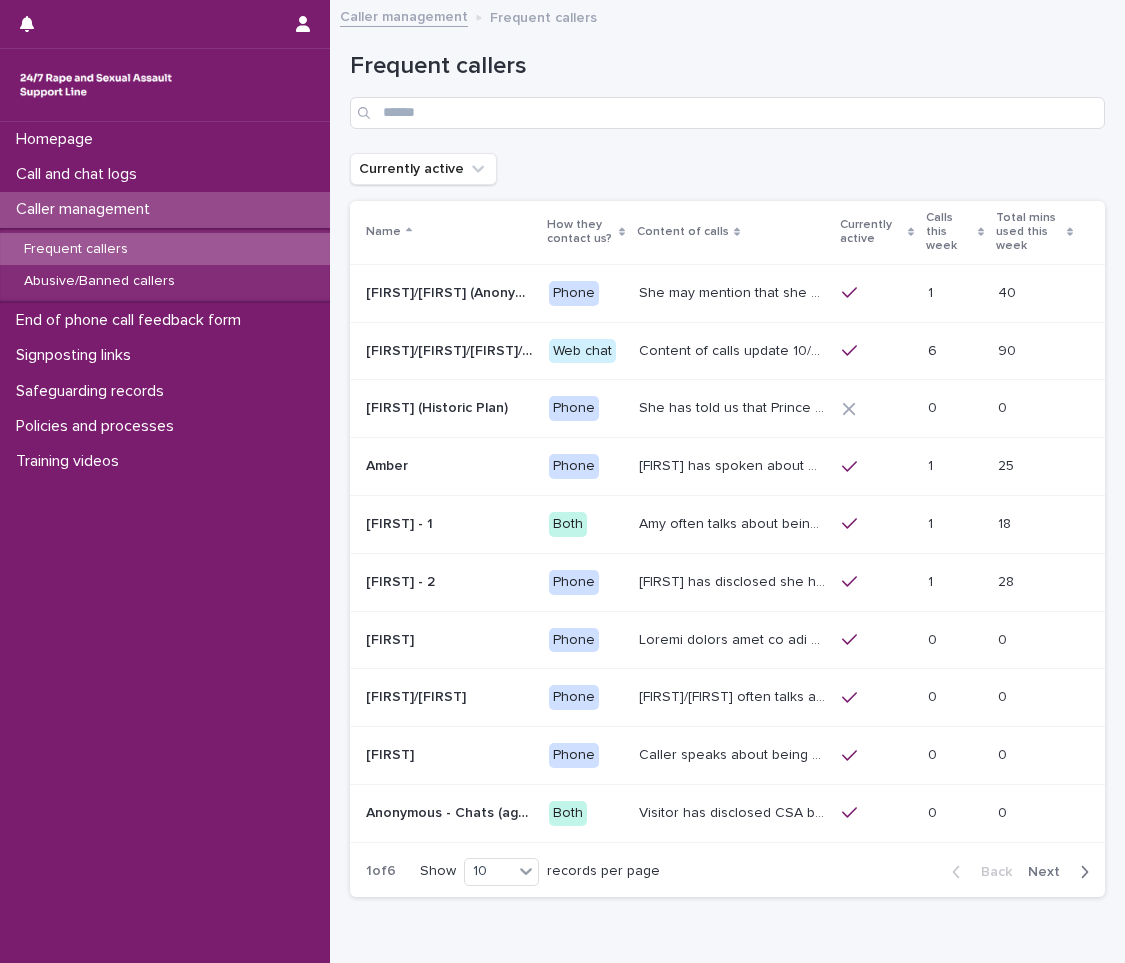click on "Content of calls update 10/05/25
This caller discloses different sexual violence they have experienced, it is usually recent.
More recently they have been disclosing sexual violence perpetrated by a gang/group of perpetrators. Alongside what they have already disclosed.
They have mentioned having suicidal thoughts and also attempts.
They have also disclosed on multiple contacts that they are currently getting treated for cancer (Chemotherapy).
Chatter uses a variety of names like Alice, Soph, Alexis, Danni, Scarlet, Katy, Hannah, Lucy, Alana, Cara.
Chatter will present in different ways.  She sometimes discusses being raped or experiencing domestic abuse by their partner / another perpetrator, or experiencing ritual abuse.
She will also often chat about some kind of loss, the loss of a child, her mum etc." at bounding box center [734, 349] 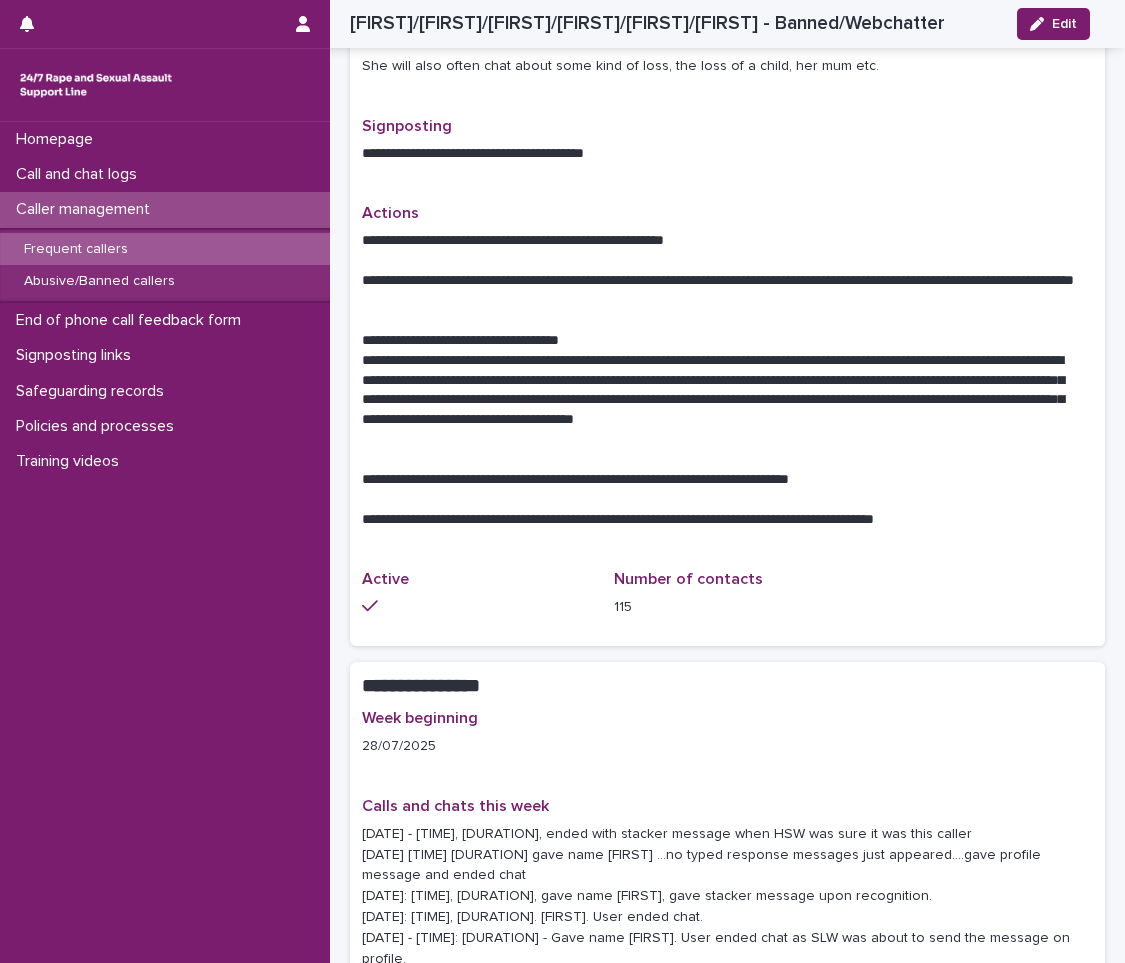 scroll, scrollTop: 1200, scrollLeft: 0, axis: vertical 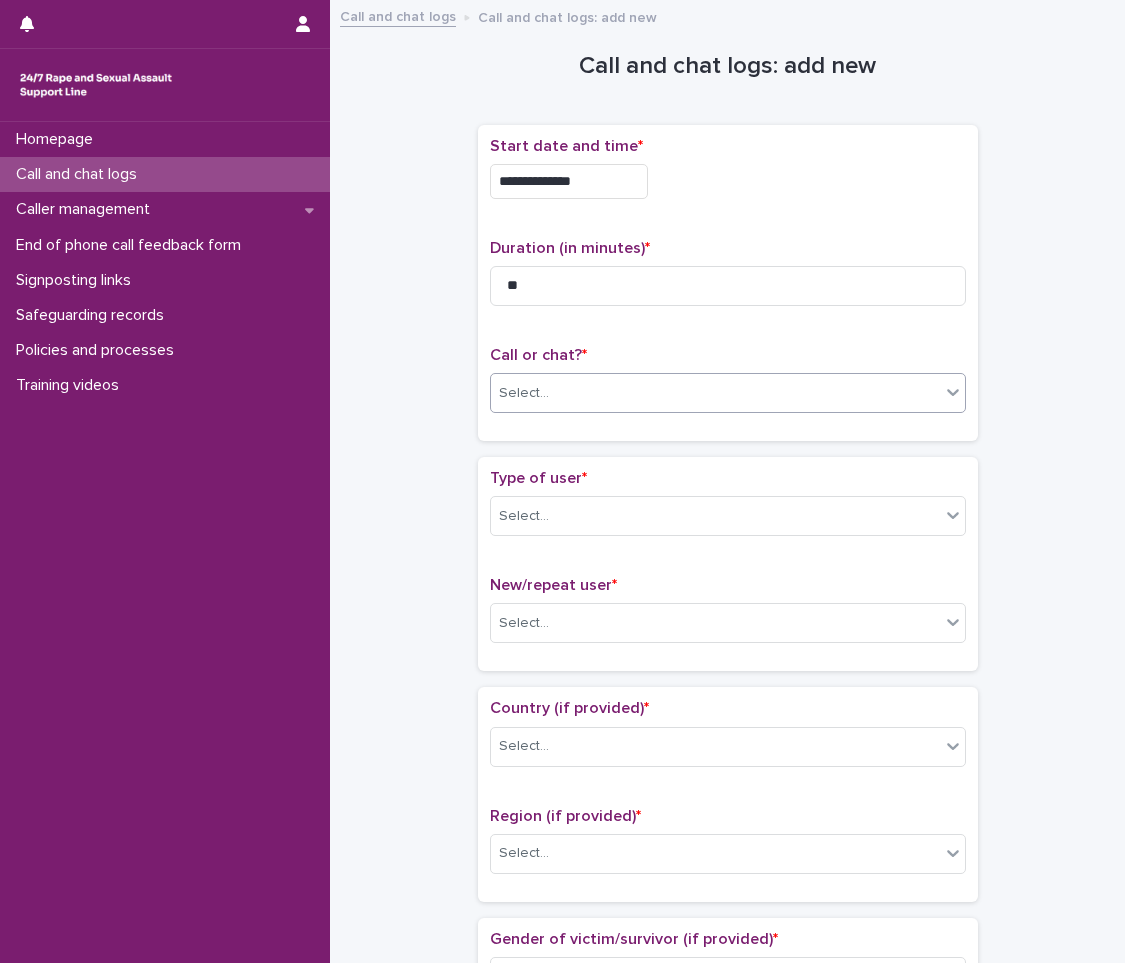 type on "**" 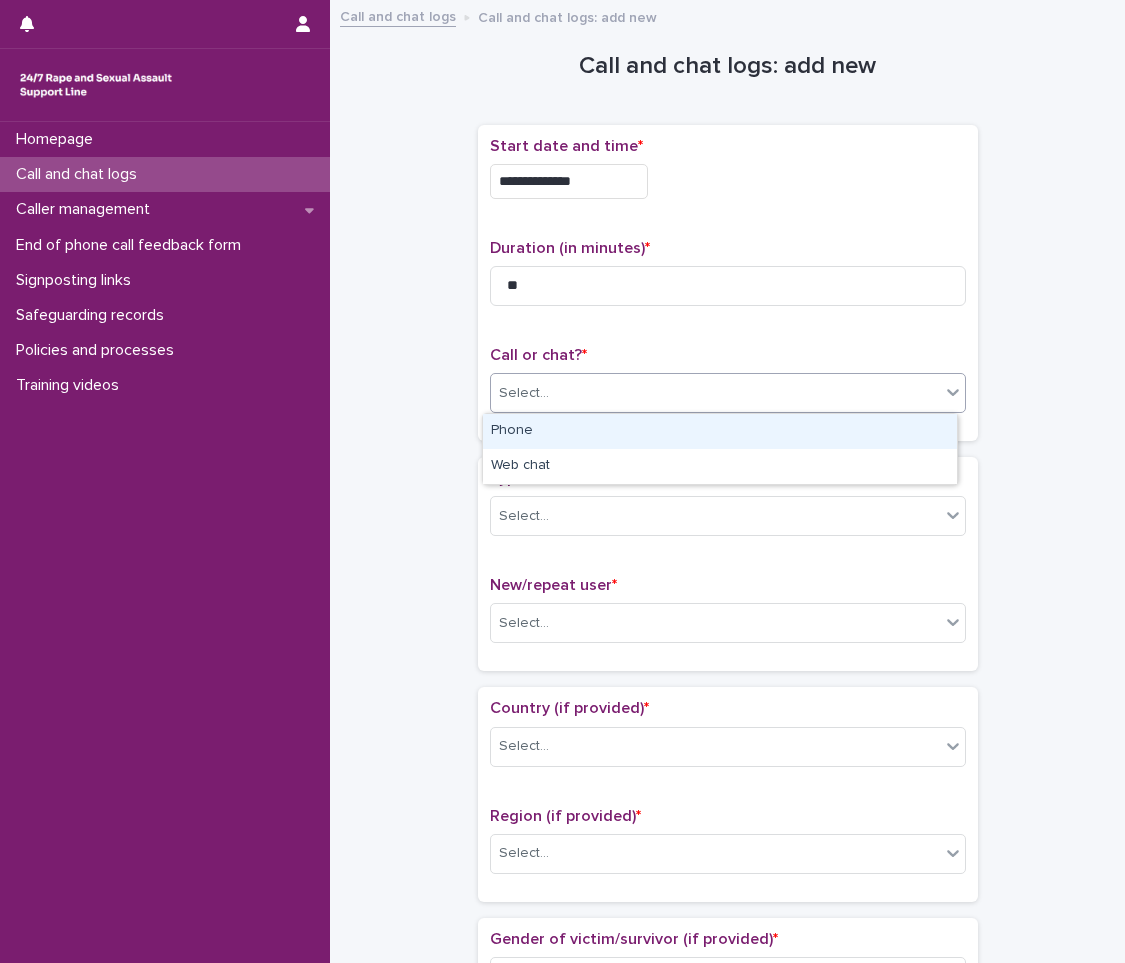 click on "Select..." at bounding box center (728, 393) 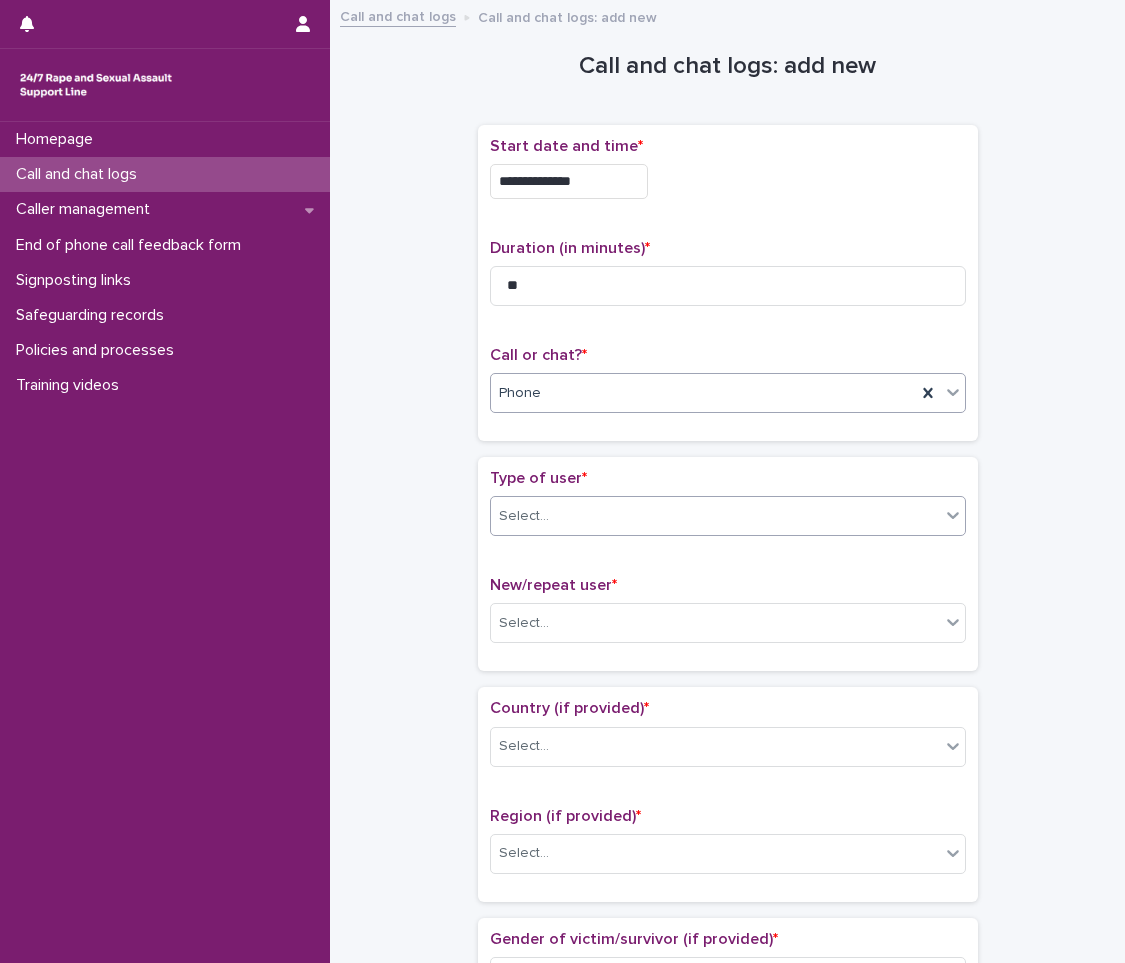 click on "Select..." at bounding box center (728, 516) 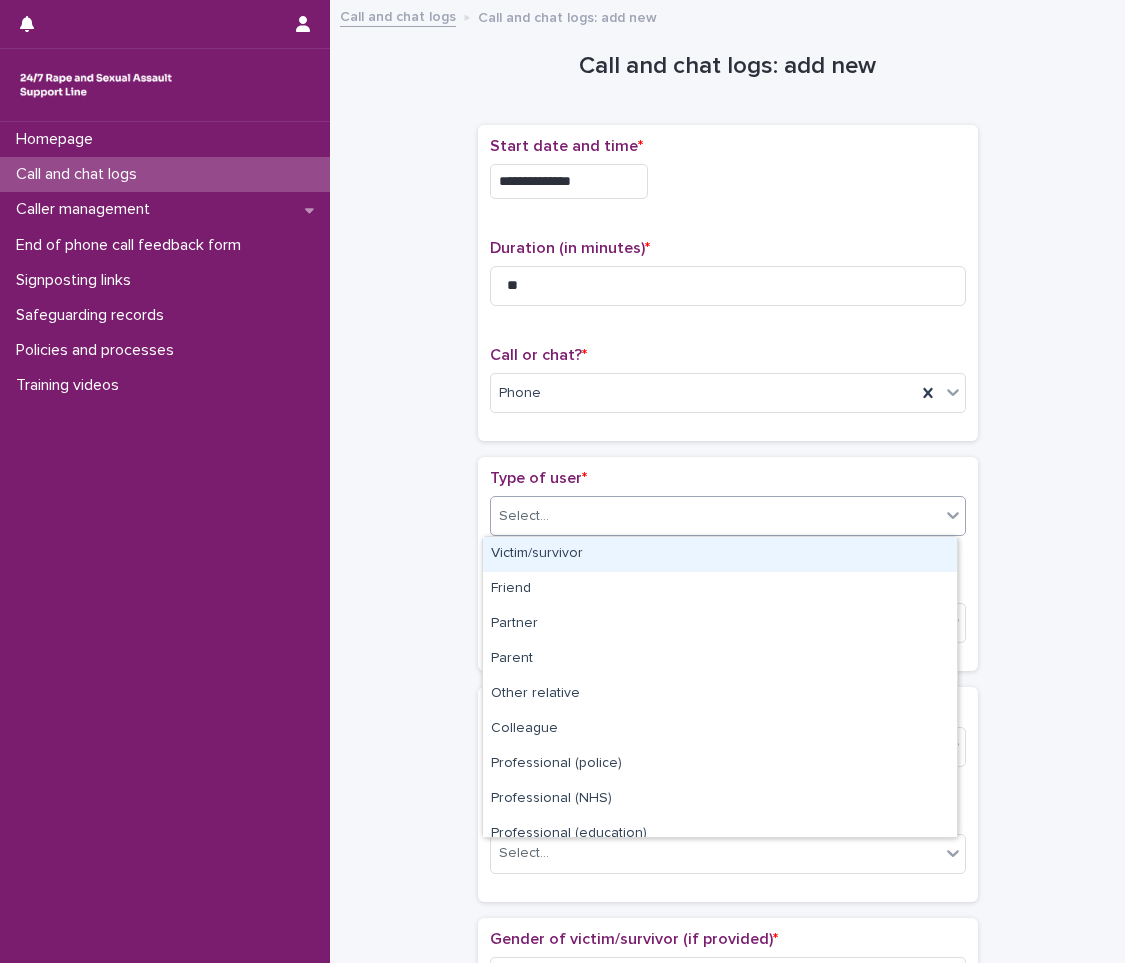 click on "Victim/survivor" at bounding box center [720, 554] 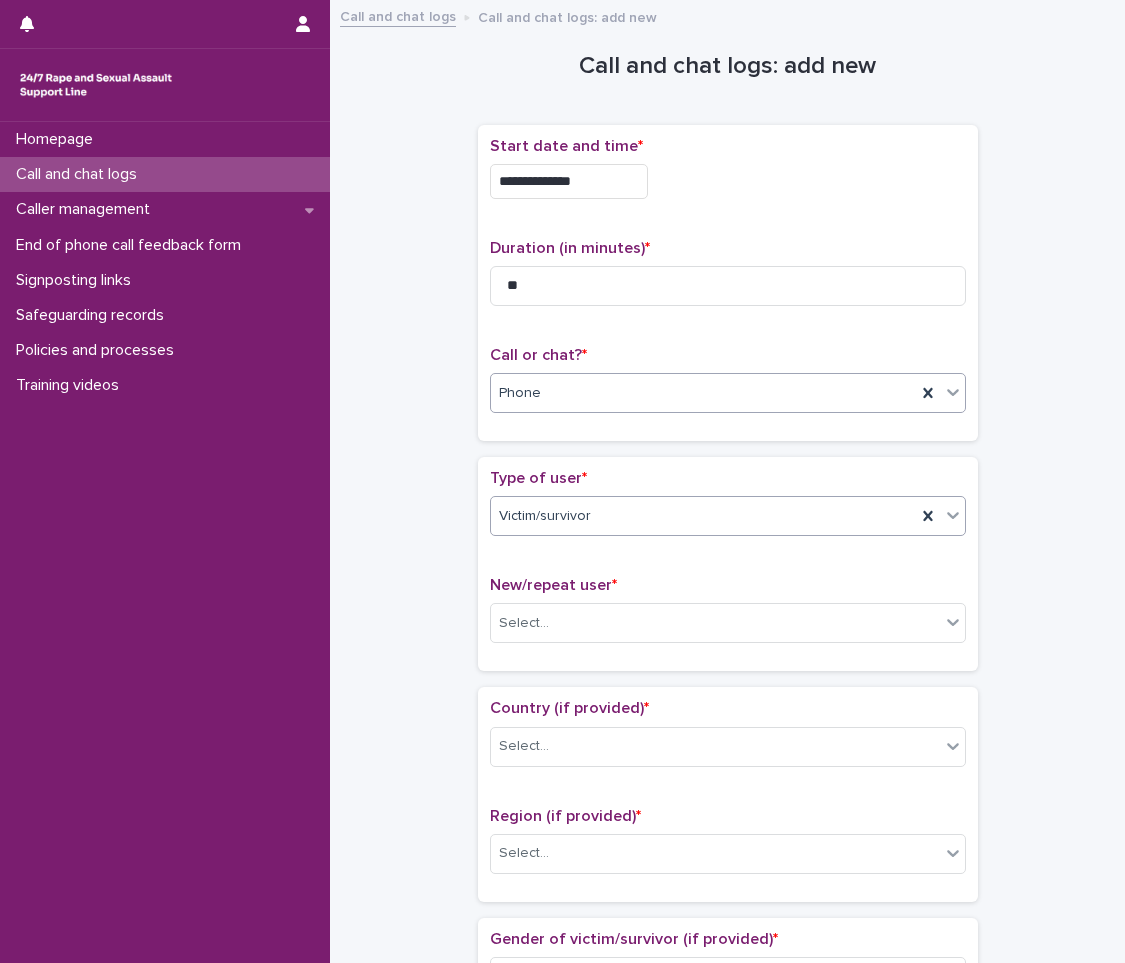 click on "Phone" at bounding box center (703, 393) 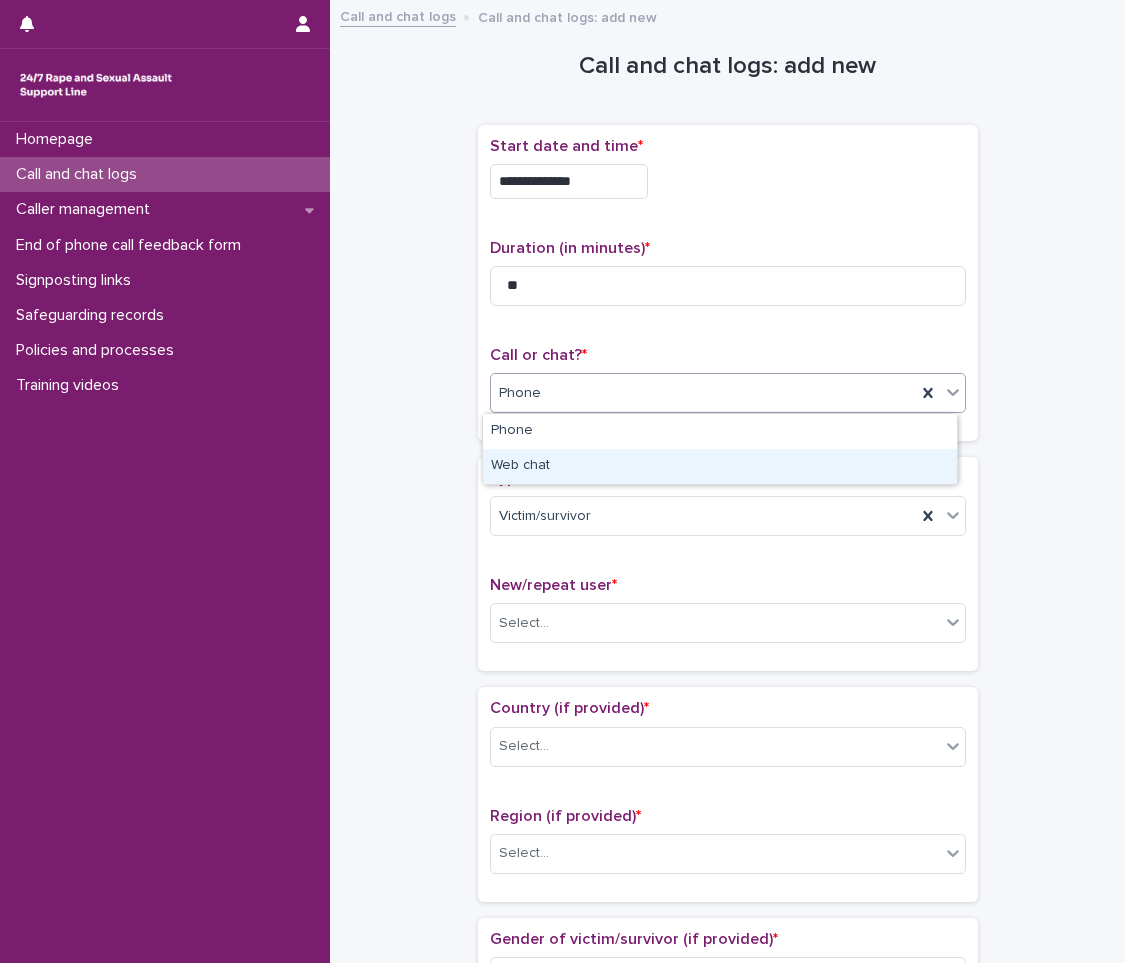 click on "Web chat" at bounding box center (720, 466) 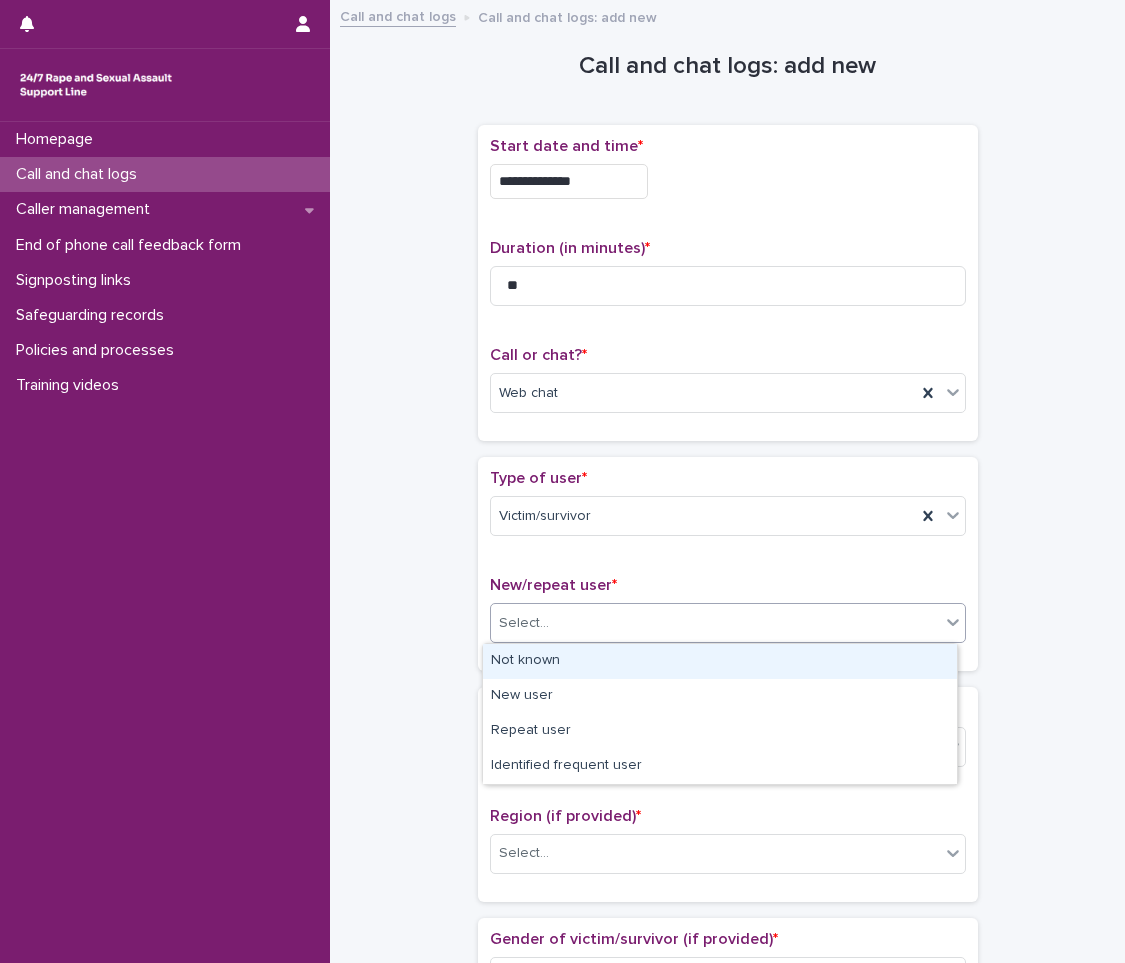 click on "Select..." at bounding box center (728, 623) 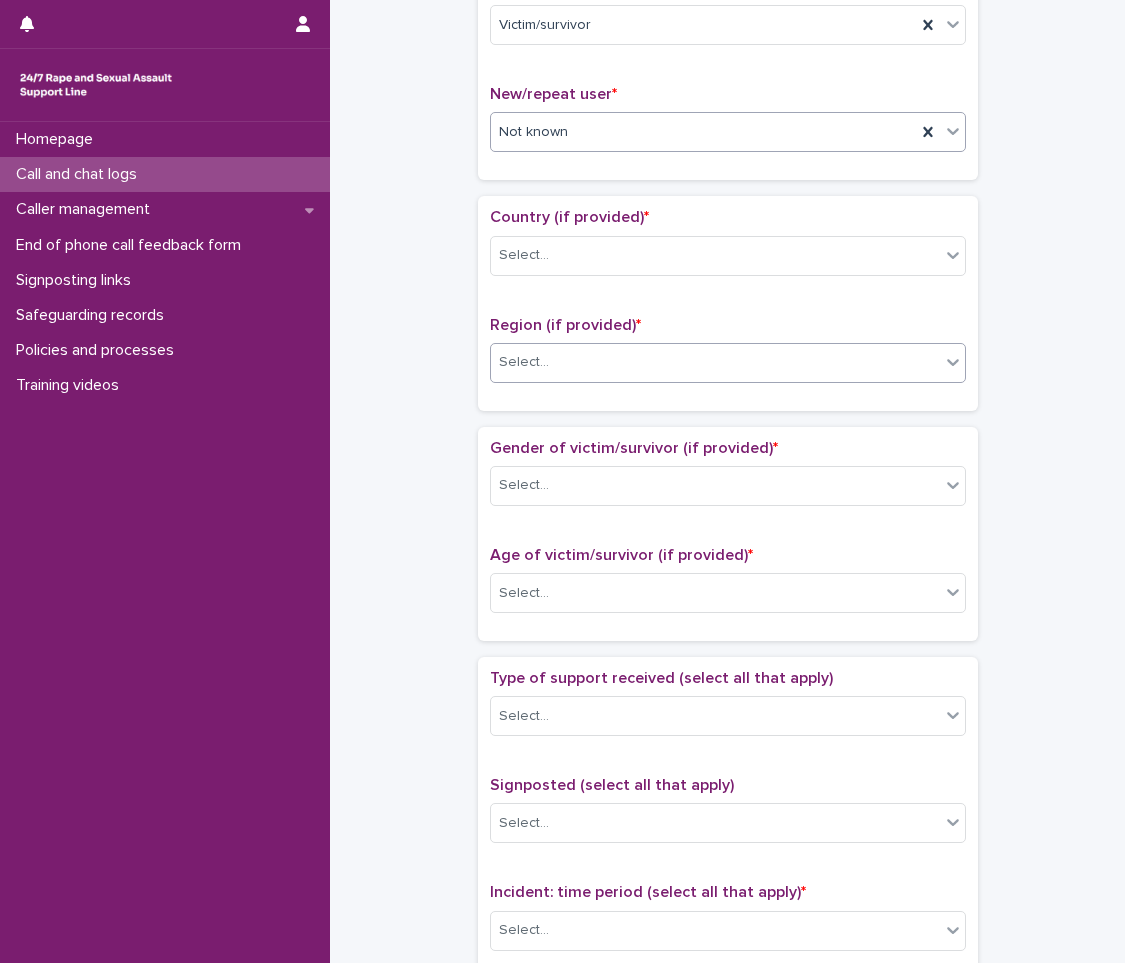 scroll, scrollTop: 500, scrollLeft: 0, axis: vertical 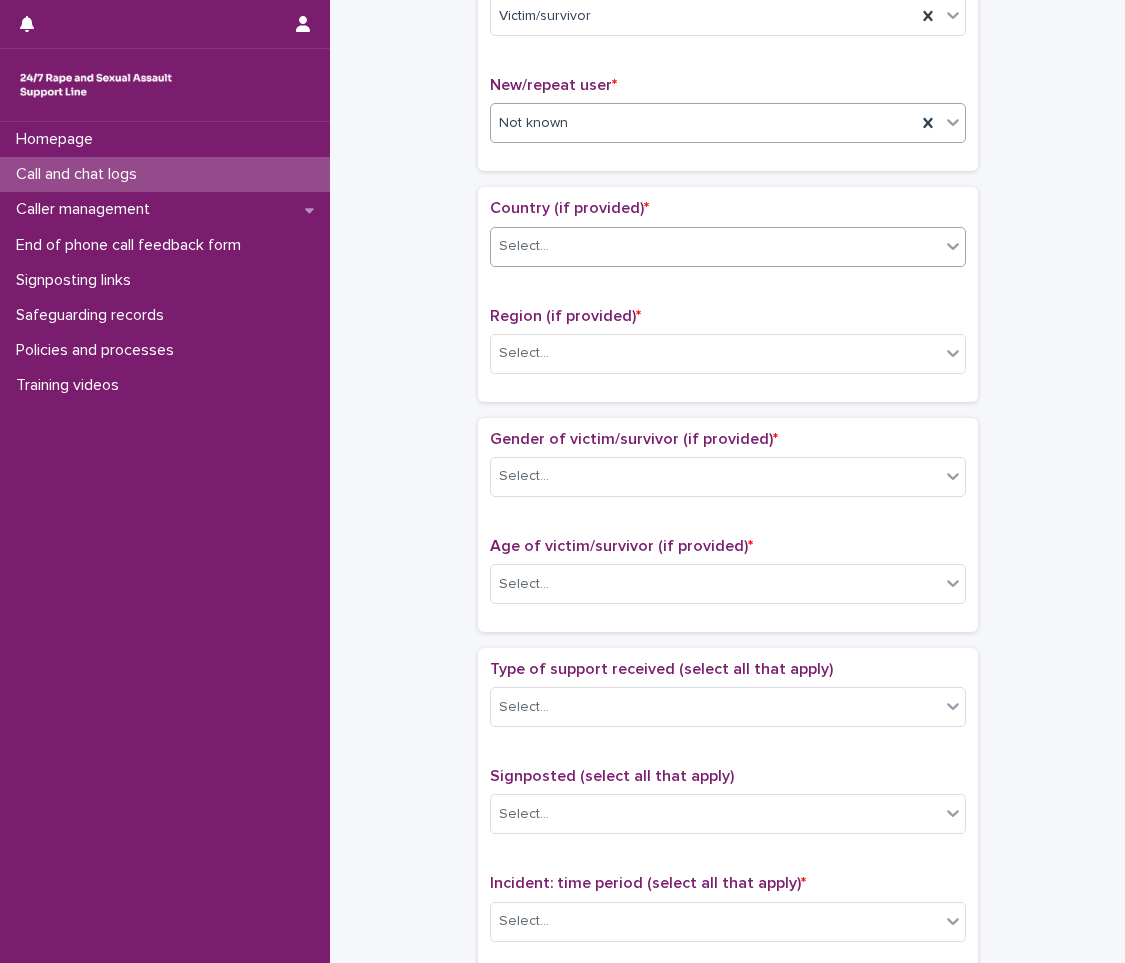 click on "Select..." at bounding box center (524, 246) 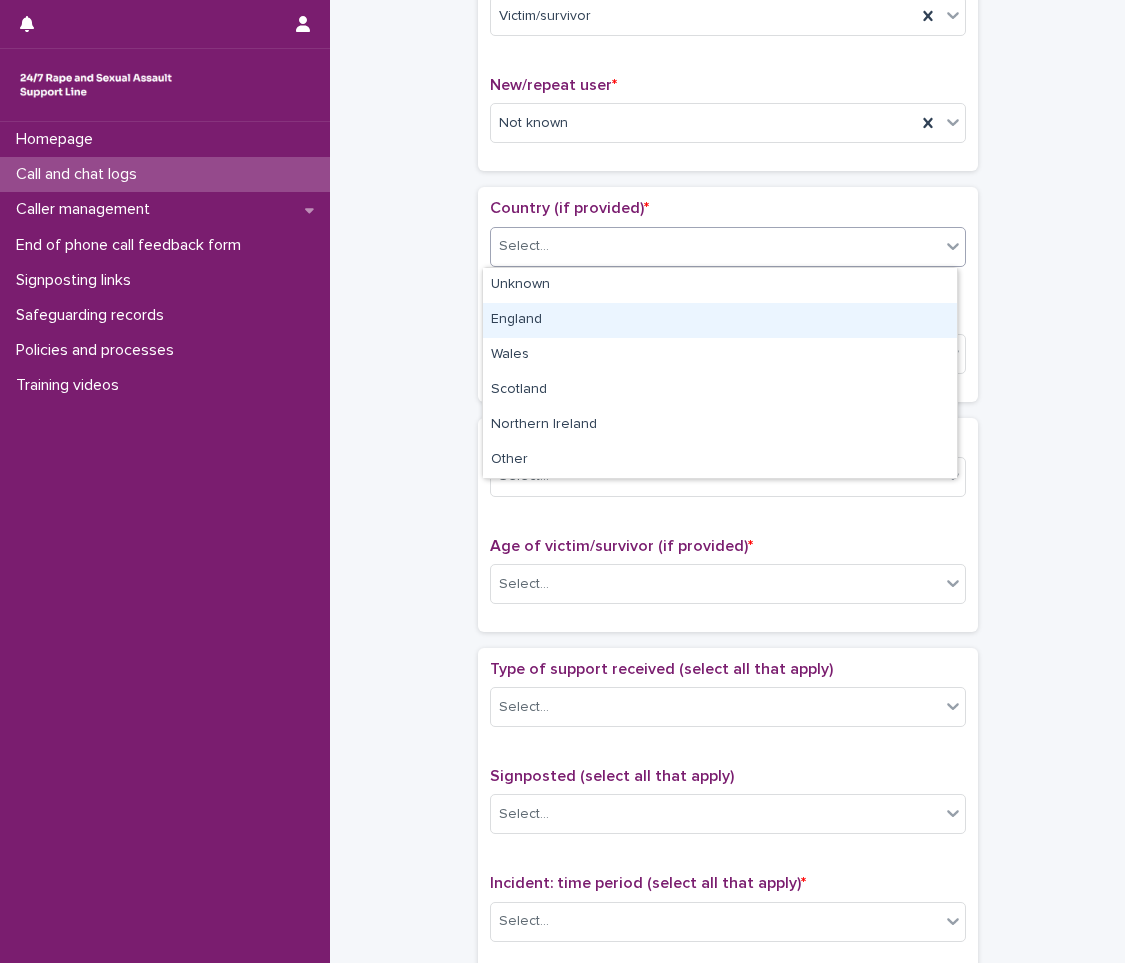 click on "England" at bounding box center [720, 320] 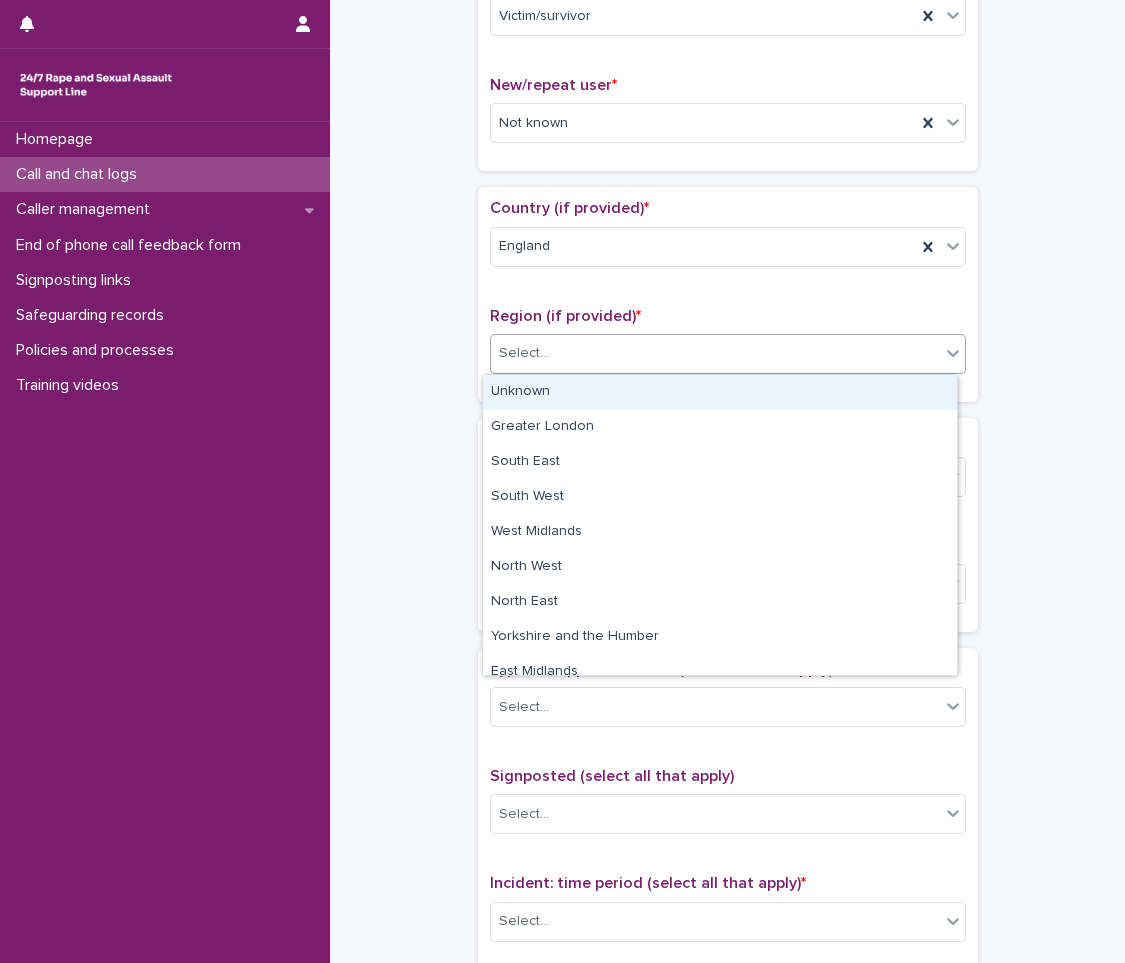click on "Select..." at bounding box center [715, 353] 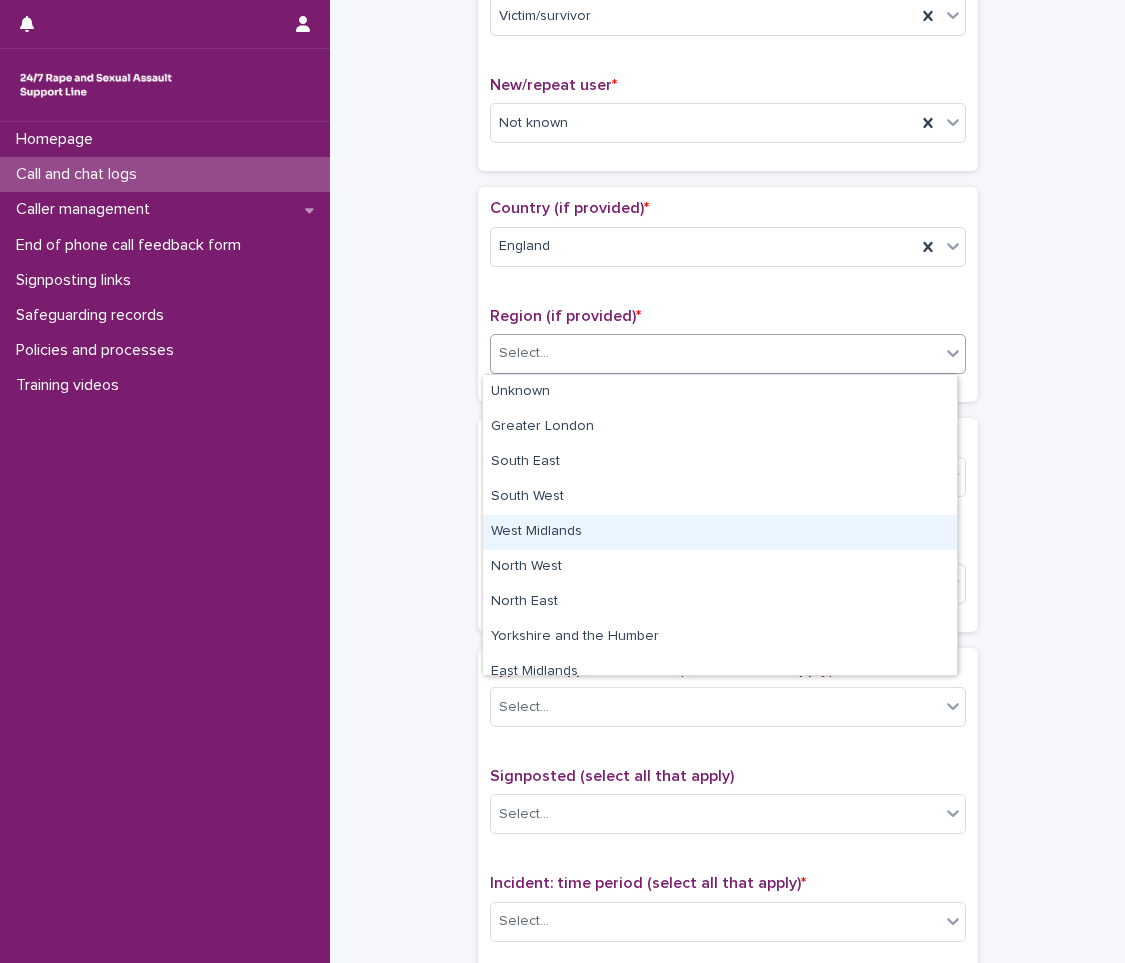 click on "West Midlands" at bounding box center (720, 532) 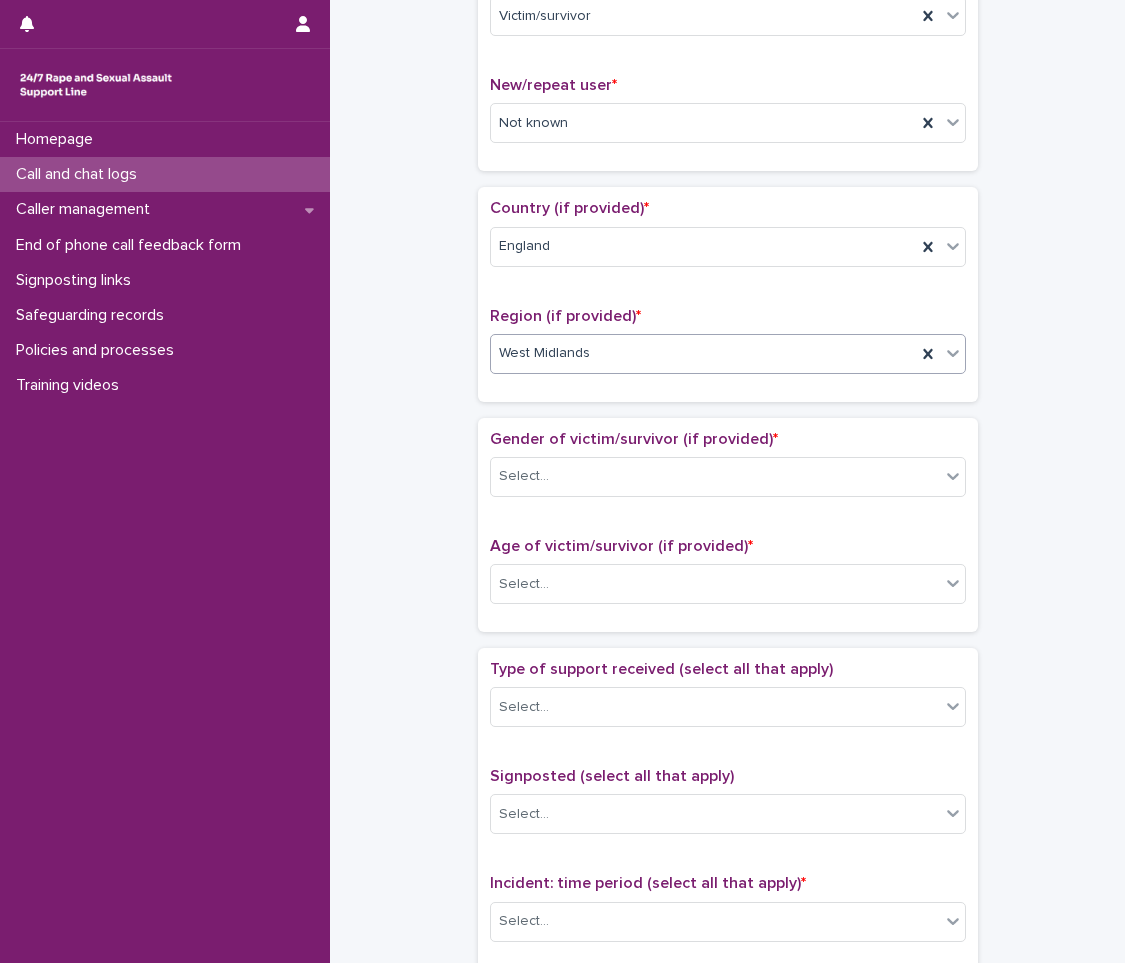 click on "West Midlands" at bounding box center (703, 353) 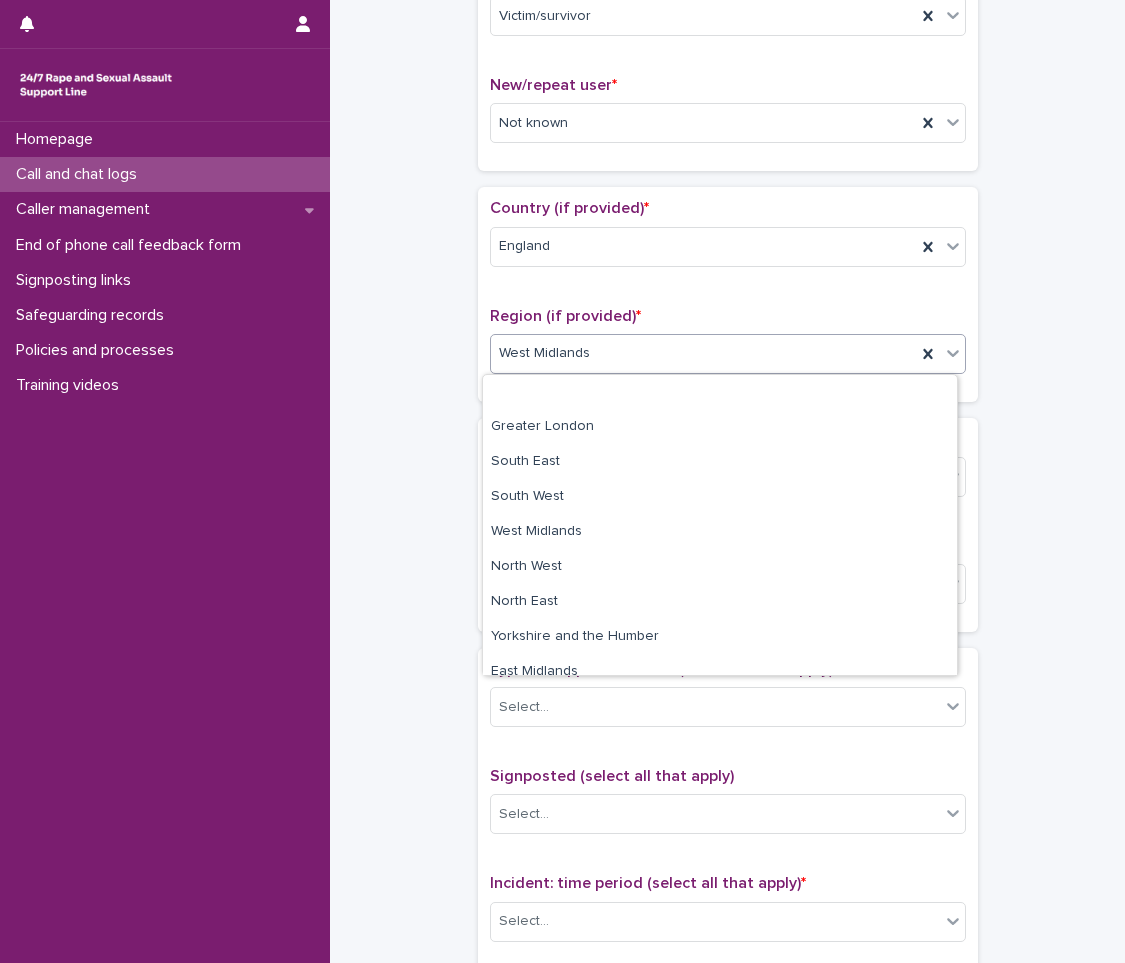 scroll, scrollTop: 85, scrollLeft: 0, axis: vertical 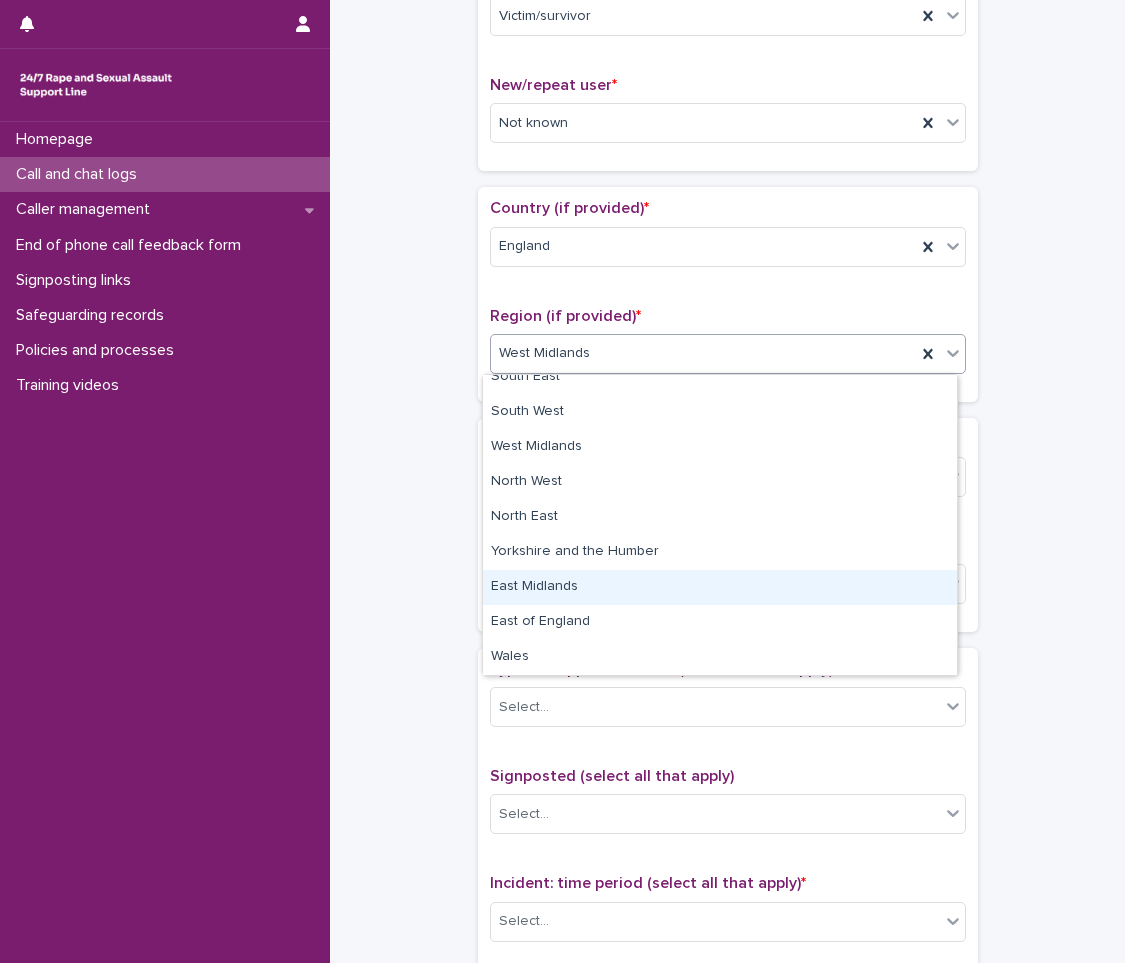 click on "East Midlands" at bounding box center (720, 587) 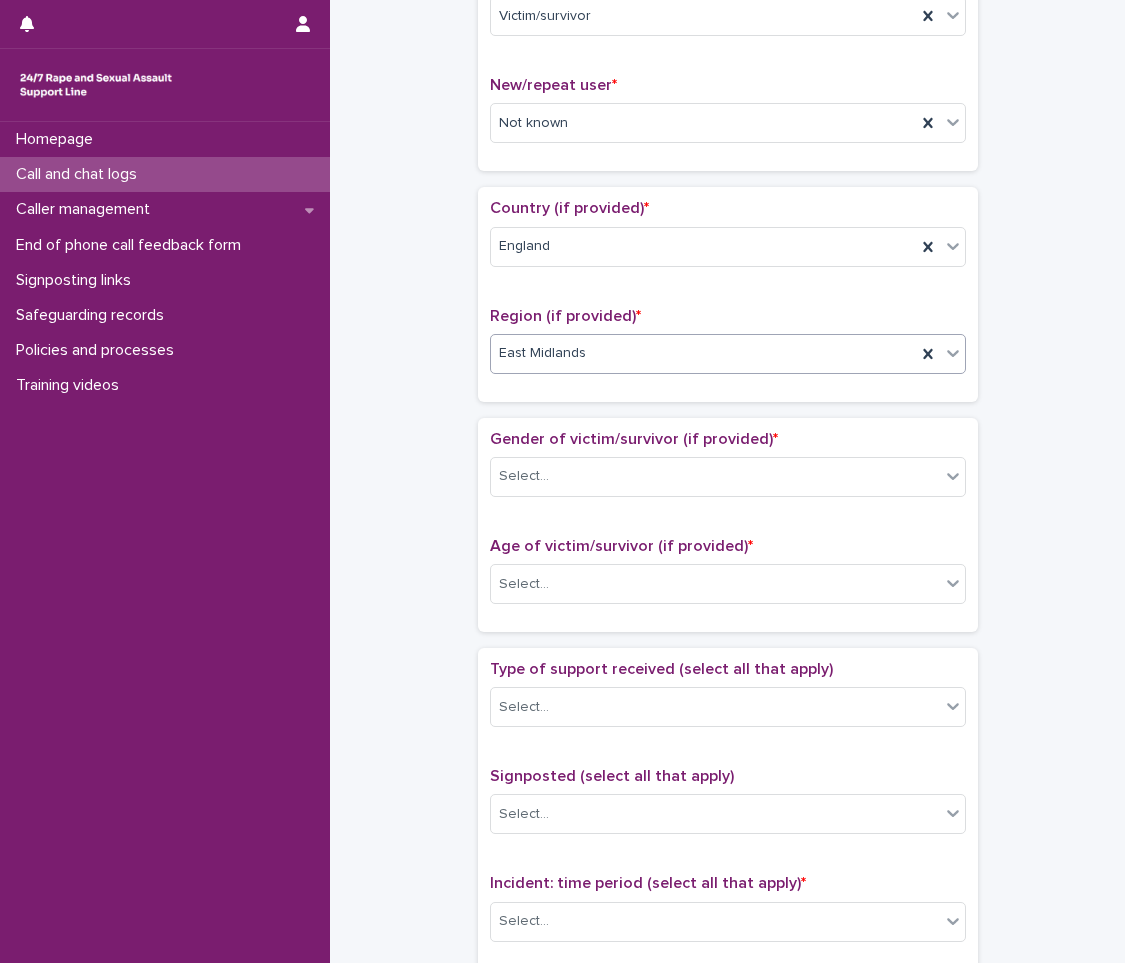 click on "Gender of victim/survivor (if provided) * Select..." at bounding box center (728, 471) 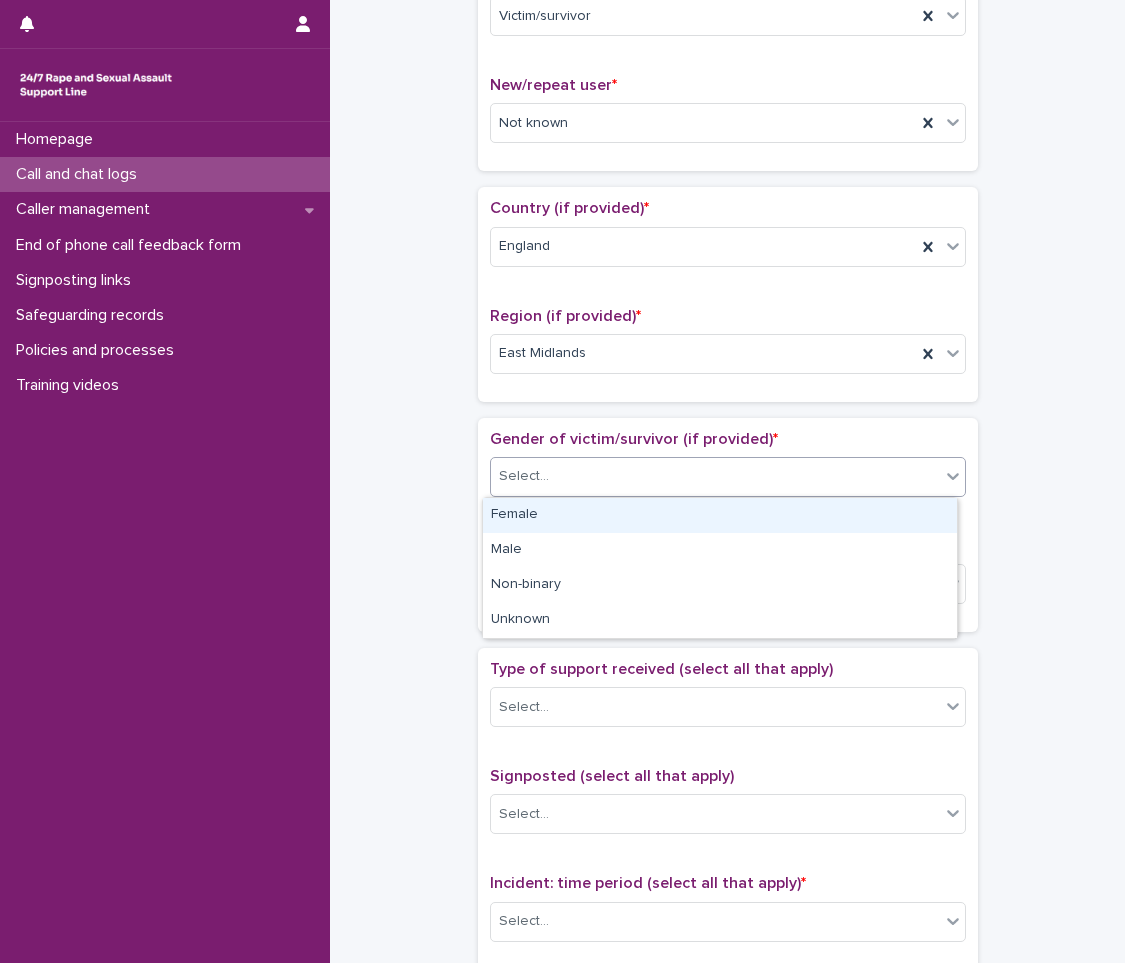 click on "Select..." at bounding box center (715, 476) 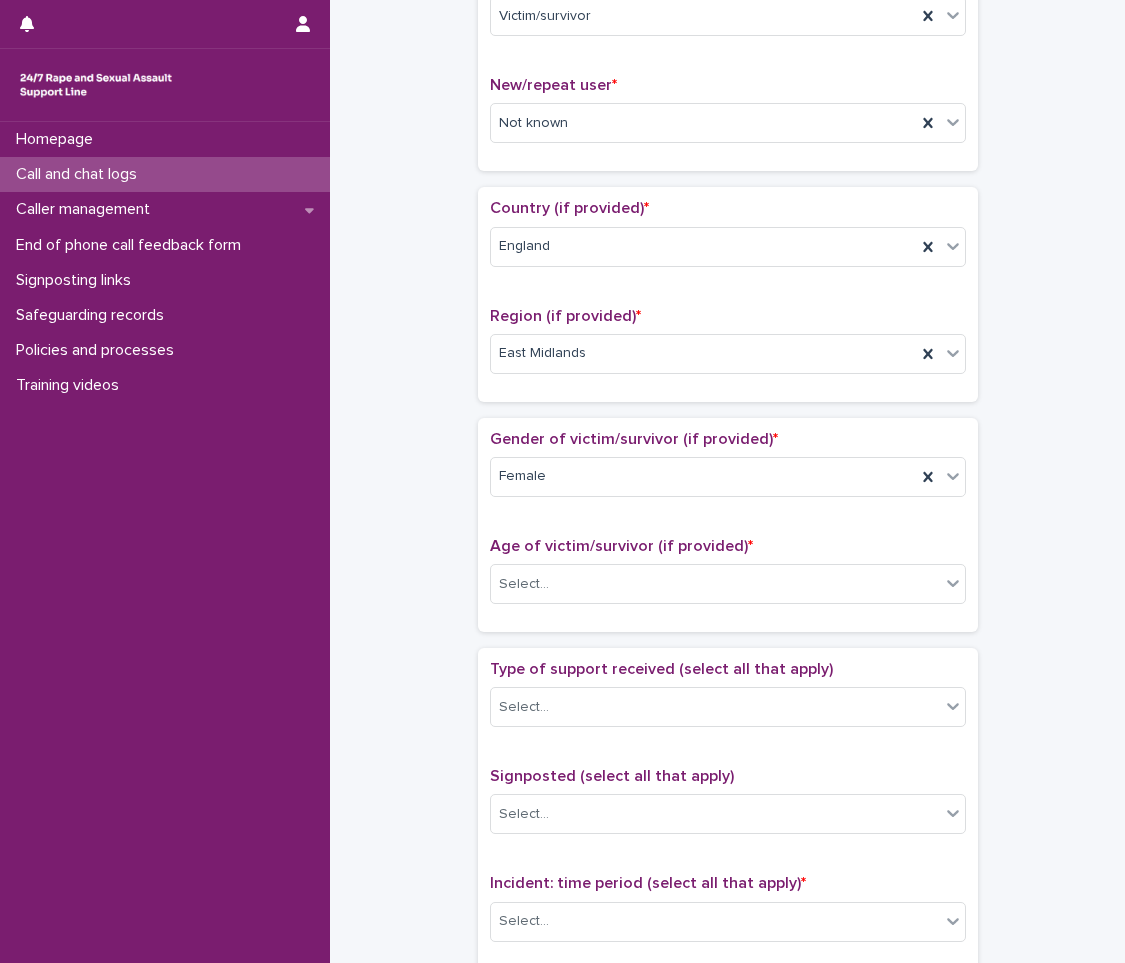 click on "Age of victim/survivor (if provided) * Select..." at bounding box center [728, 578] 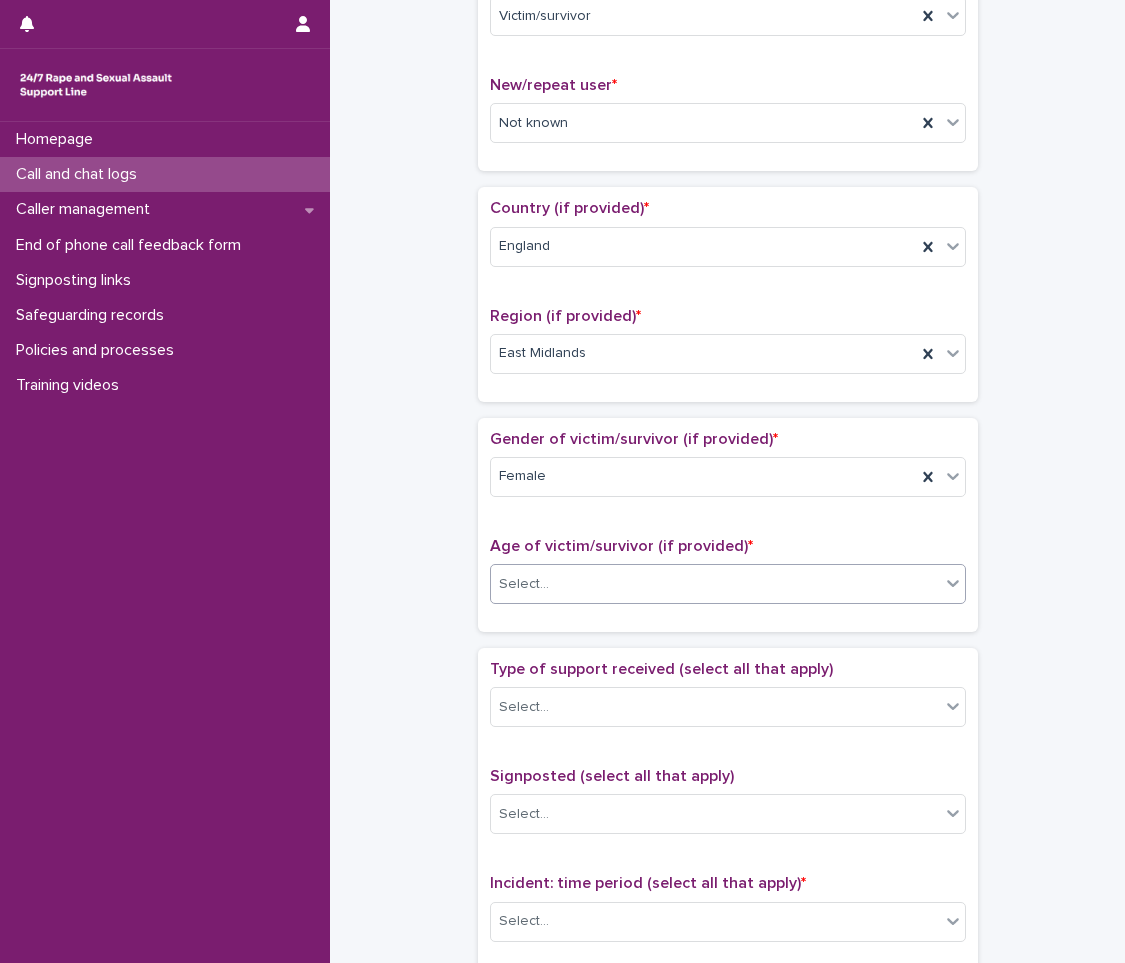 click on "Select..." at bounding box center (728, 584) 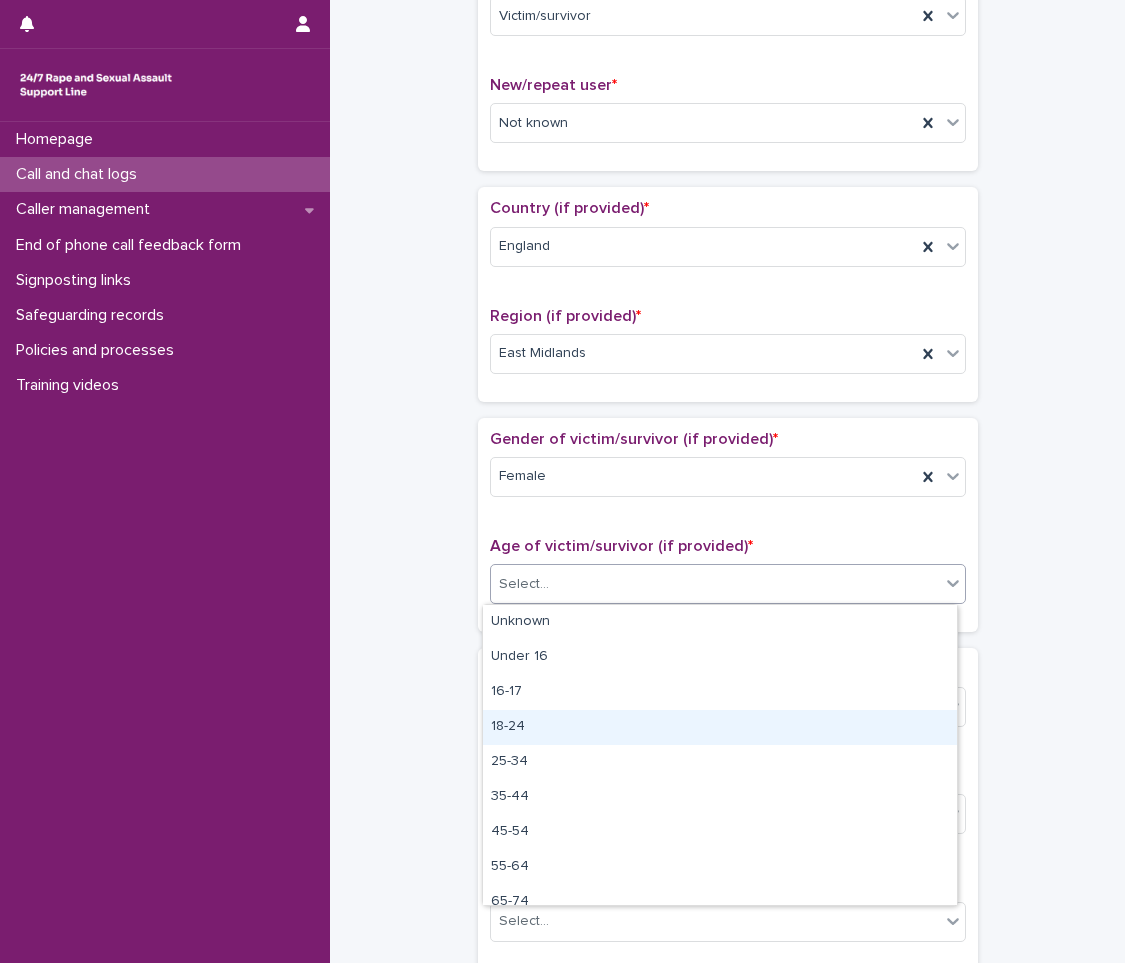 click on "18-24" at bounding box center (720, 727) 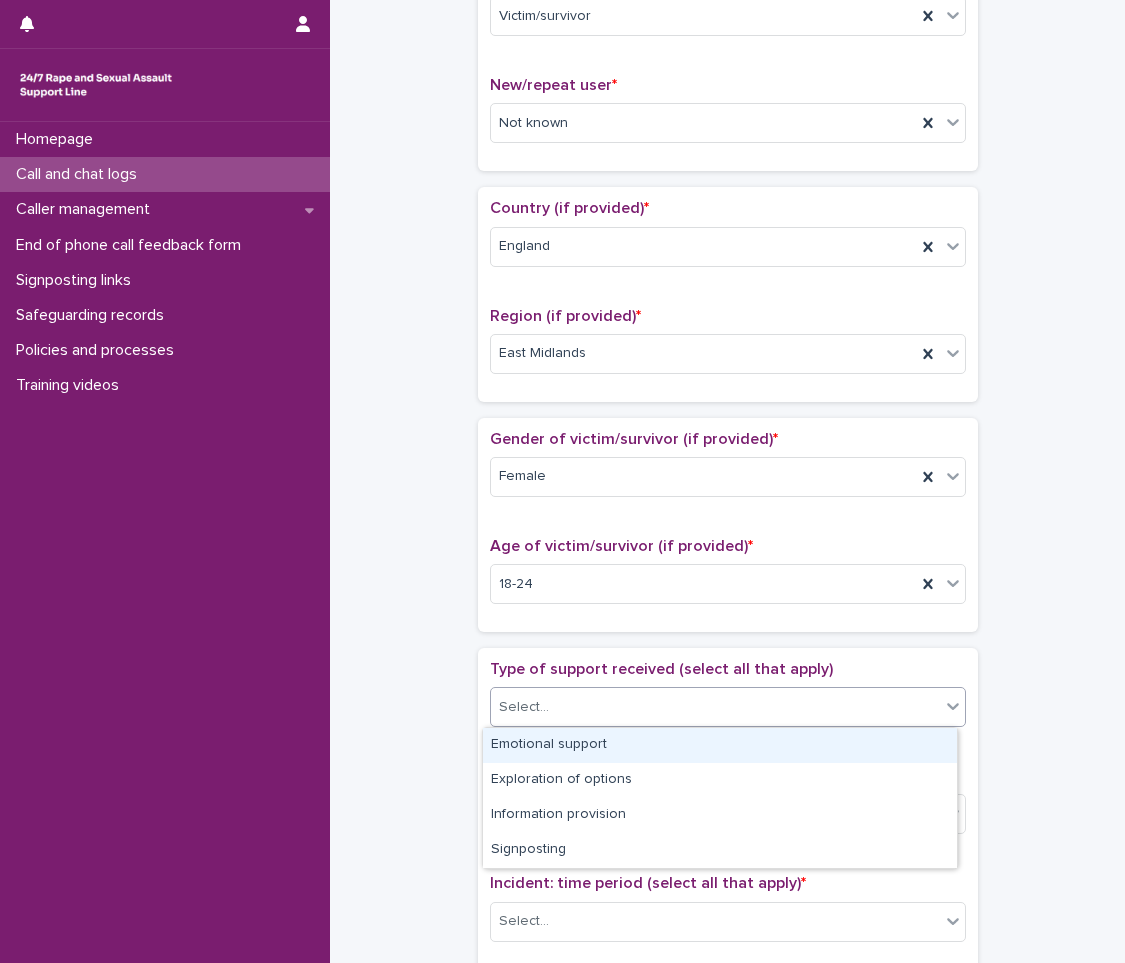 click on "Select..." at bounding box center (715, 707) 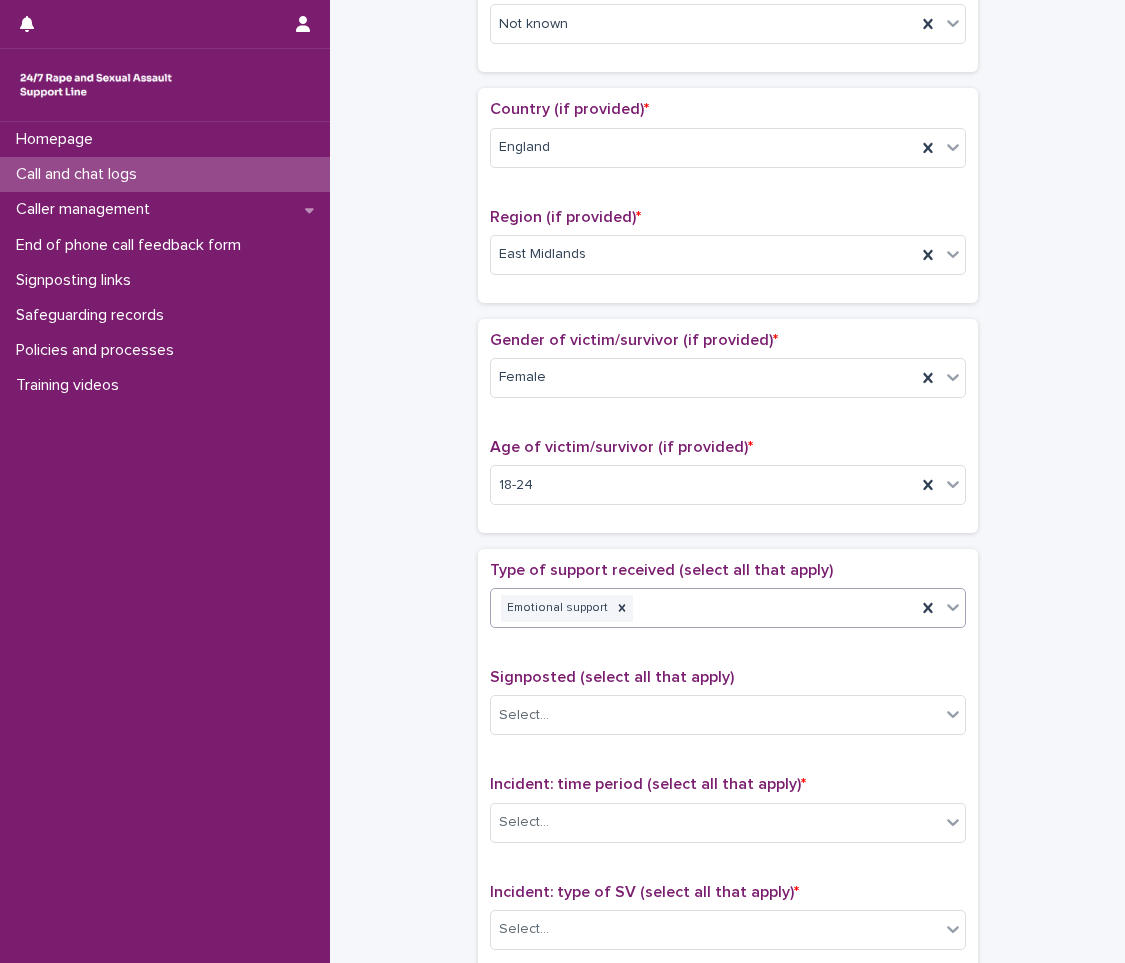 scroll, scrollTop: 800, scrollLeft: 0, axis: vertical 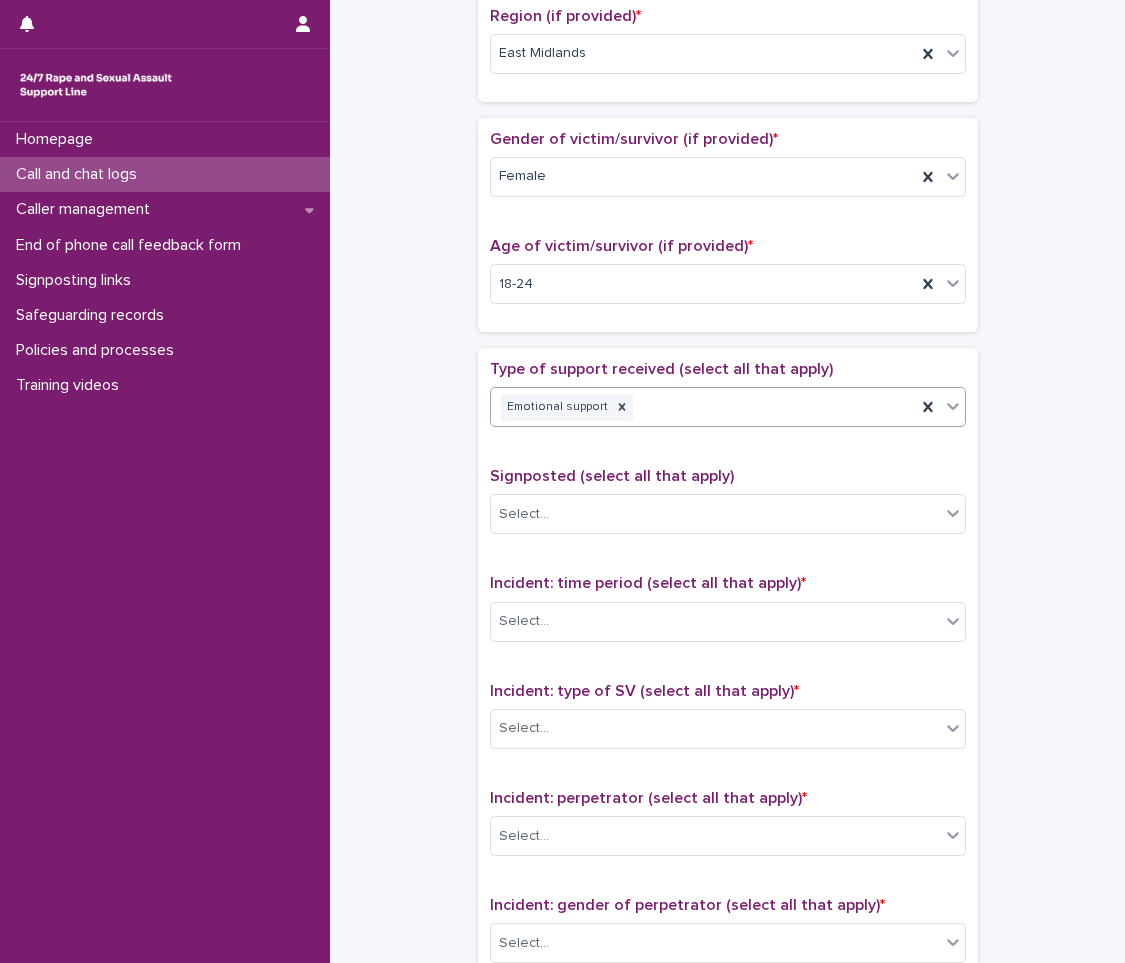 click on "Emotional support" at bounding box center (703, 407) 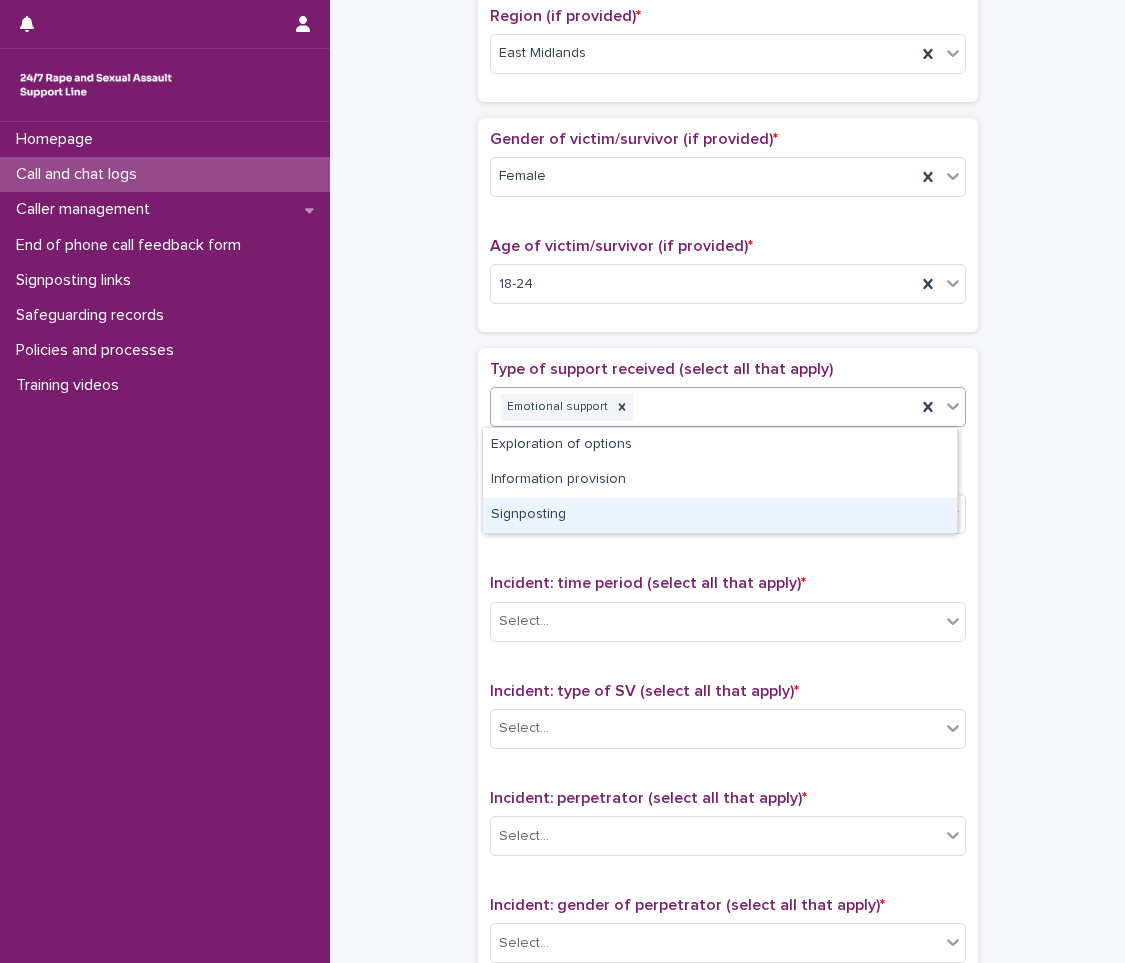 click on "Signposting" at bounding box center (720, 515) 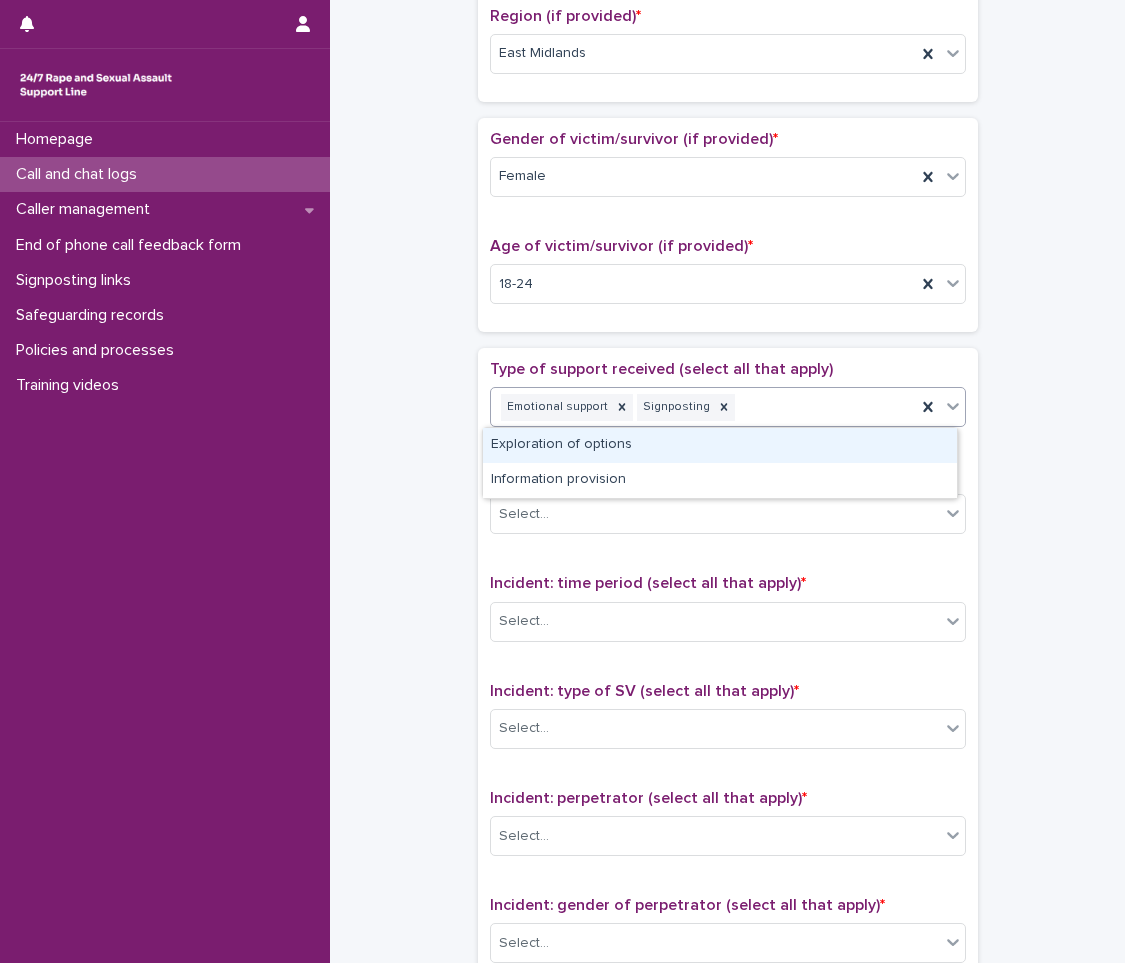 click on "Emotional support Signposting" at bounding box center (703, 407) 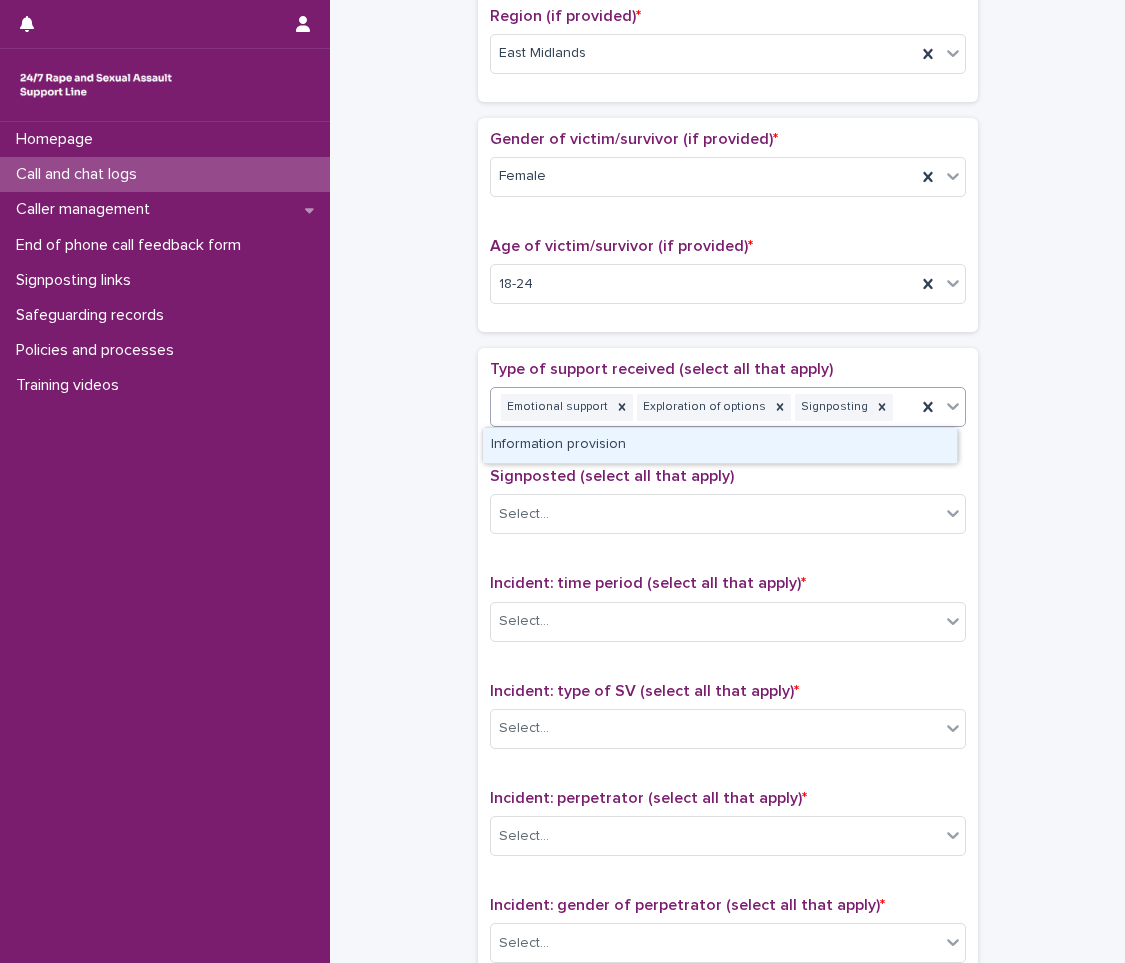 click on "Emotional support Exploration of options Signposting" at bounding box center [703, 407] 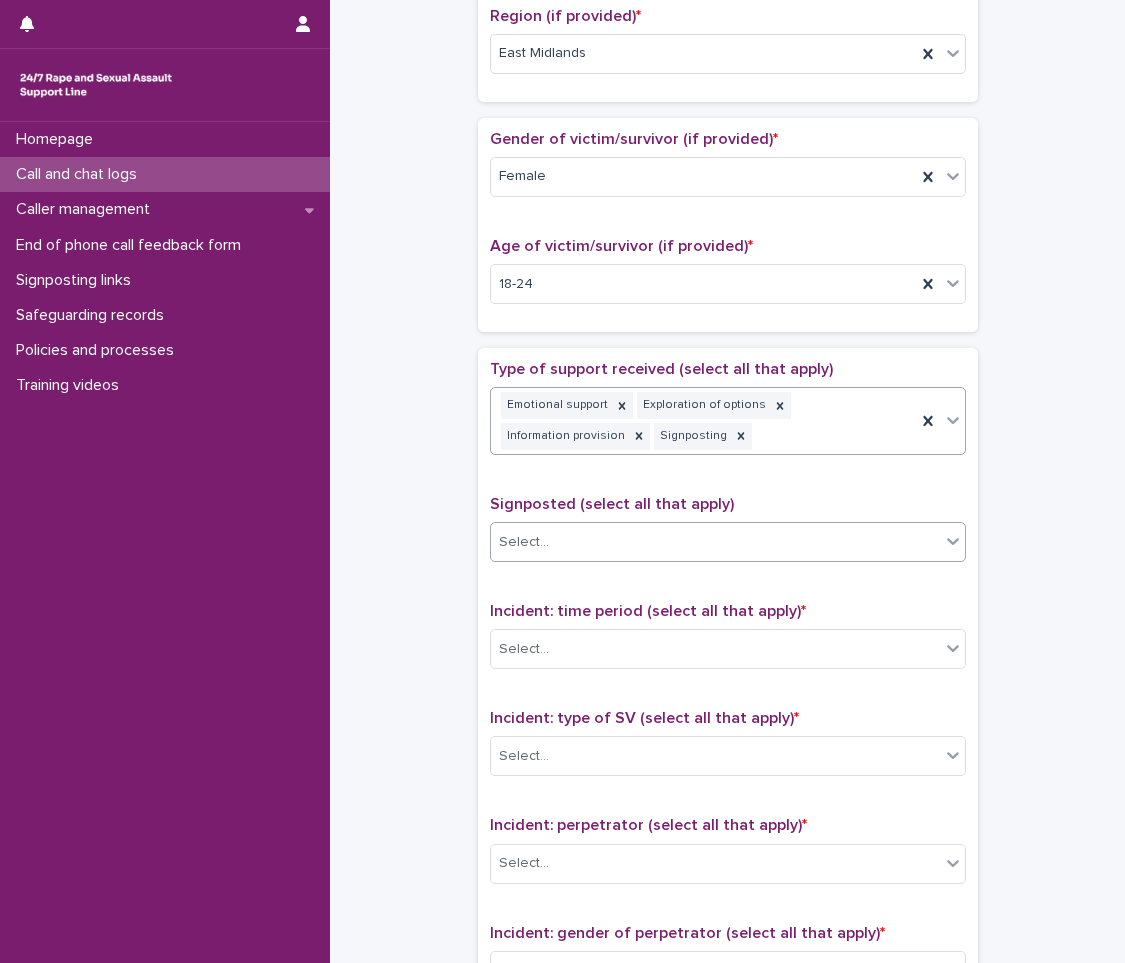 scroll, scrollTop: 814, scrollLeft: 0, axis: vertical 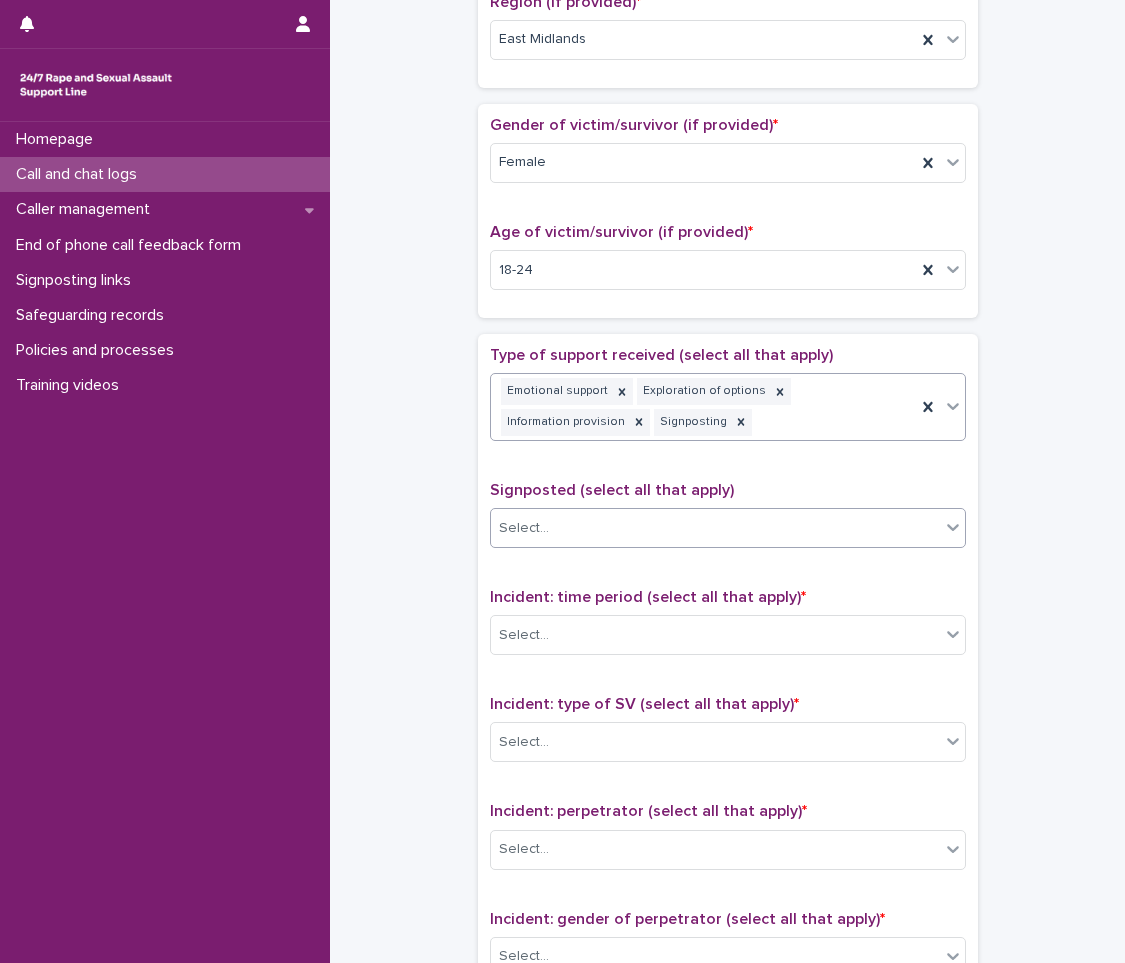 click on "Select..." at bounding box center (715, 528) 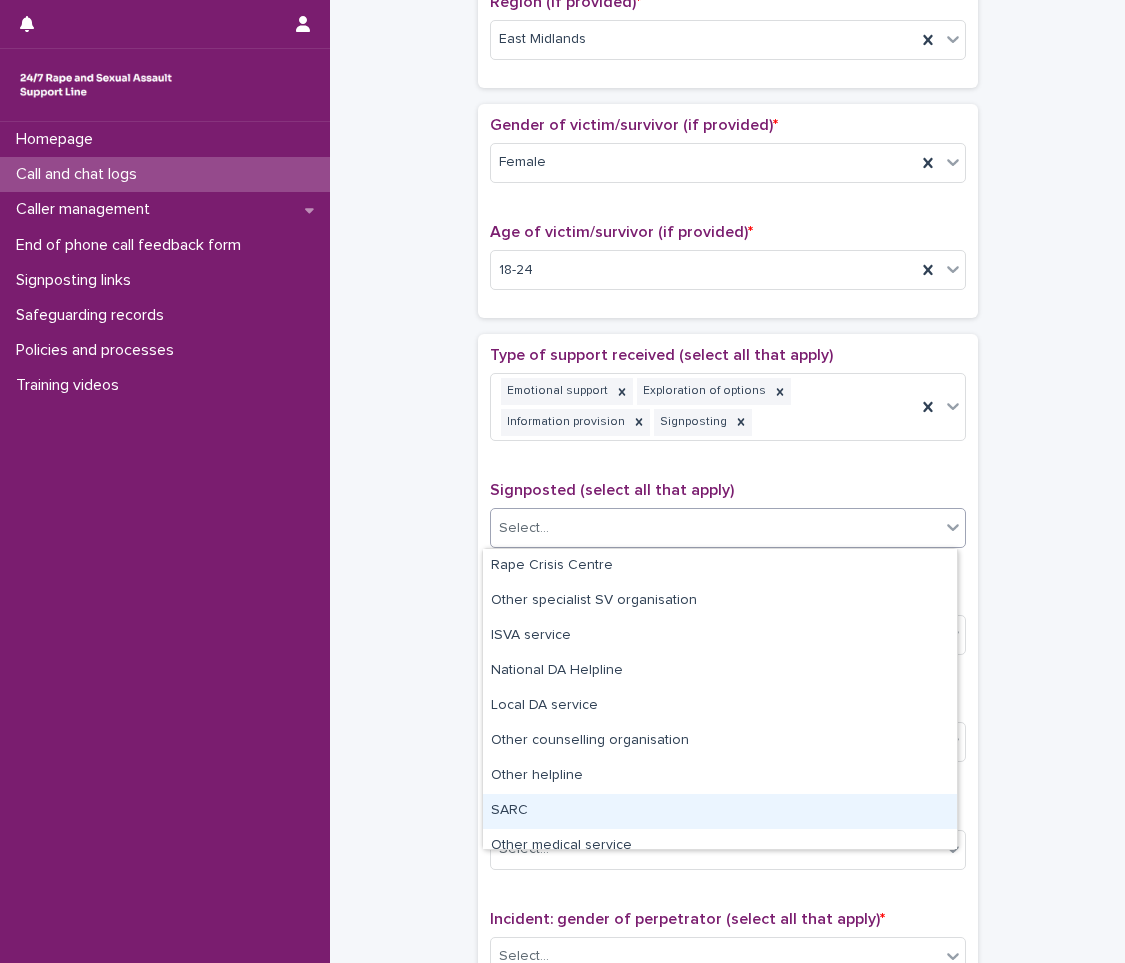 click on "SARC" at bounding box center [720, 811] 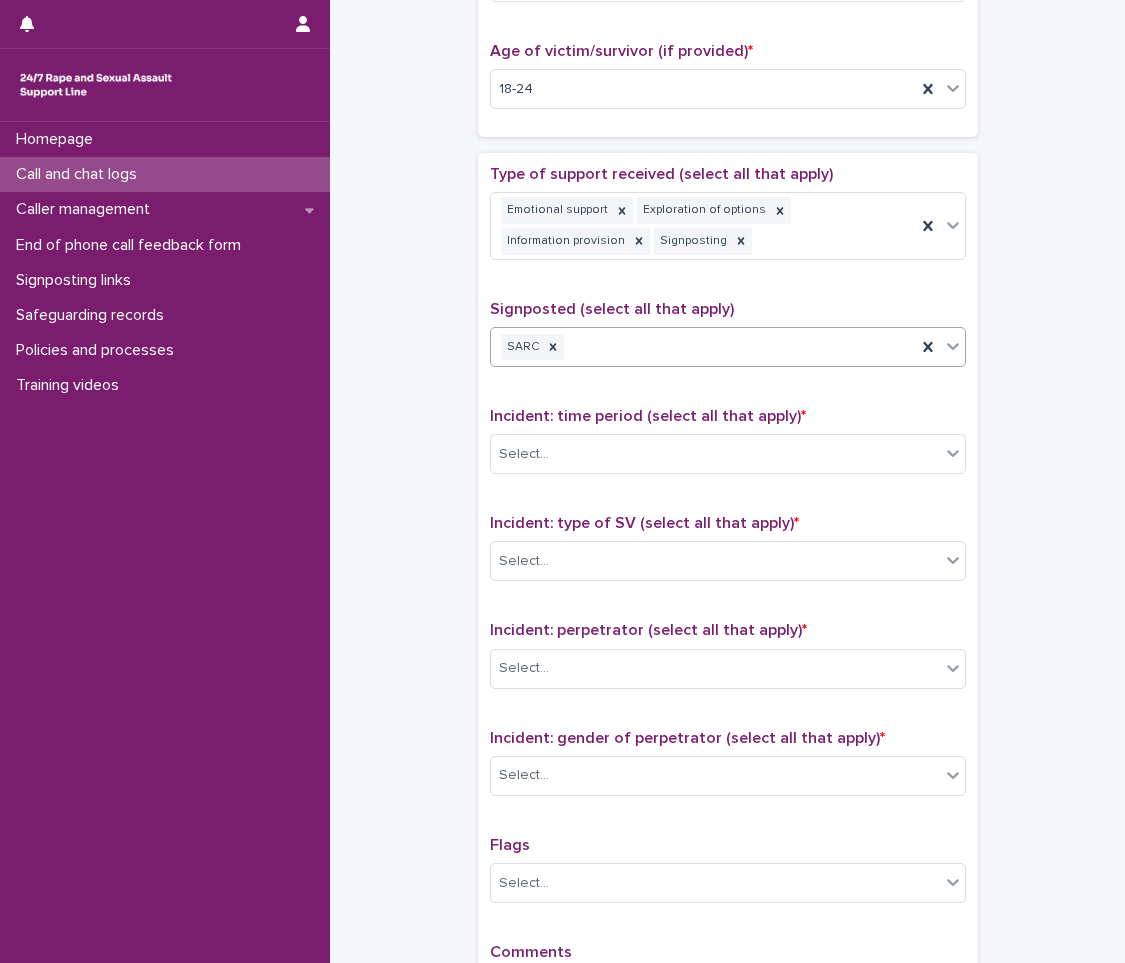 scroll, scrollTop: 1114, scrollLeft: 0, axis: vertical 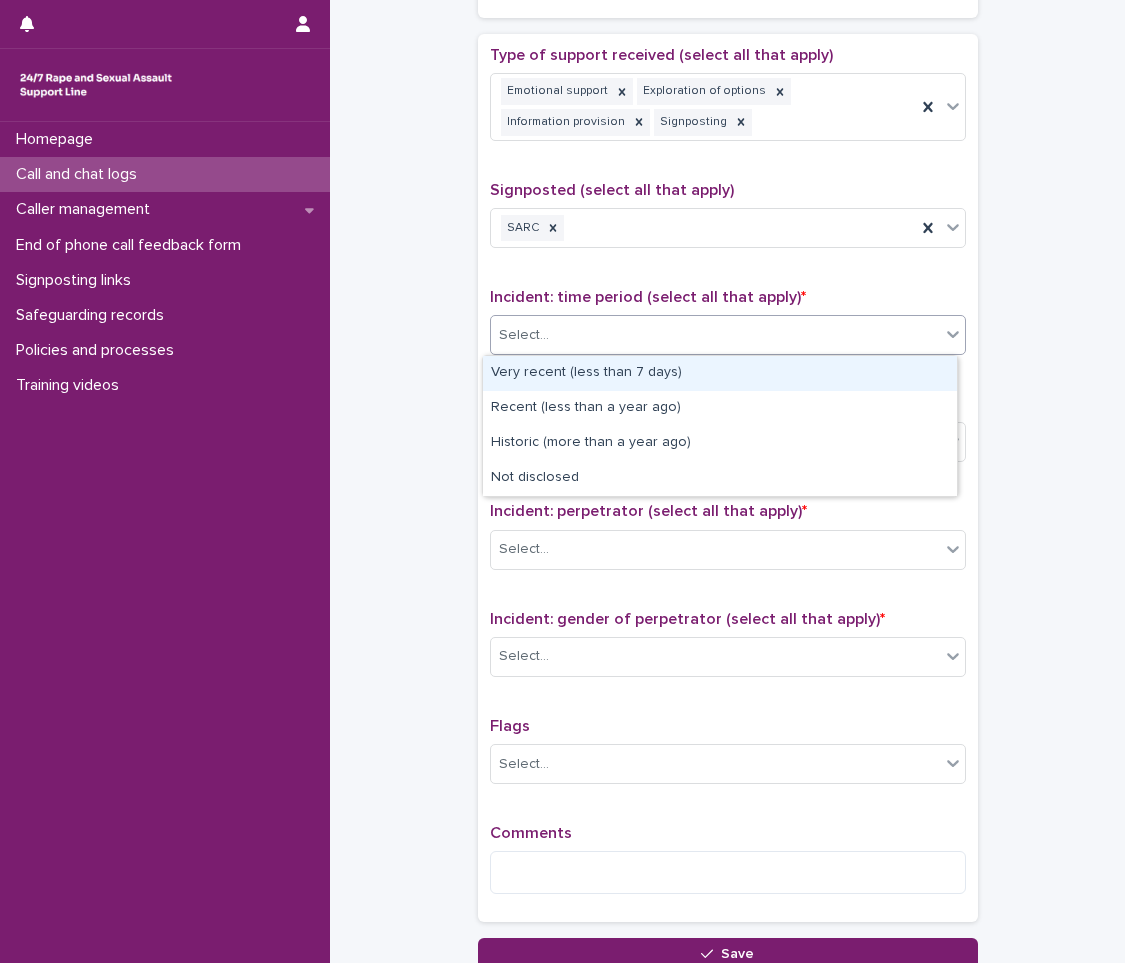 click on "Select..." at bounding box center (524, 335) 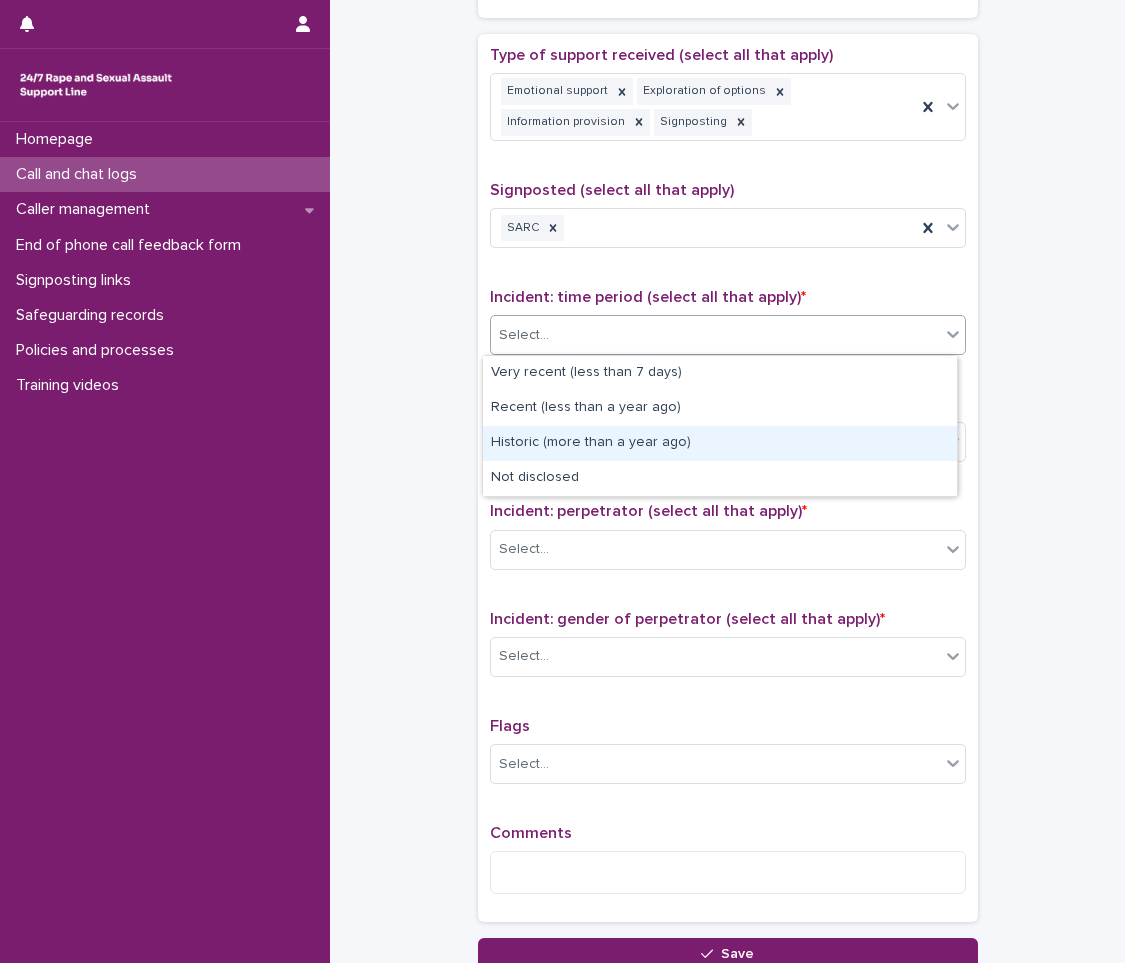 click on "Historic (more than a year ago)" at bounding box center [720, 443] 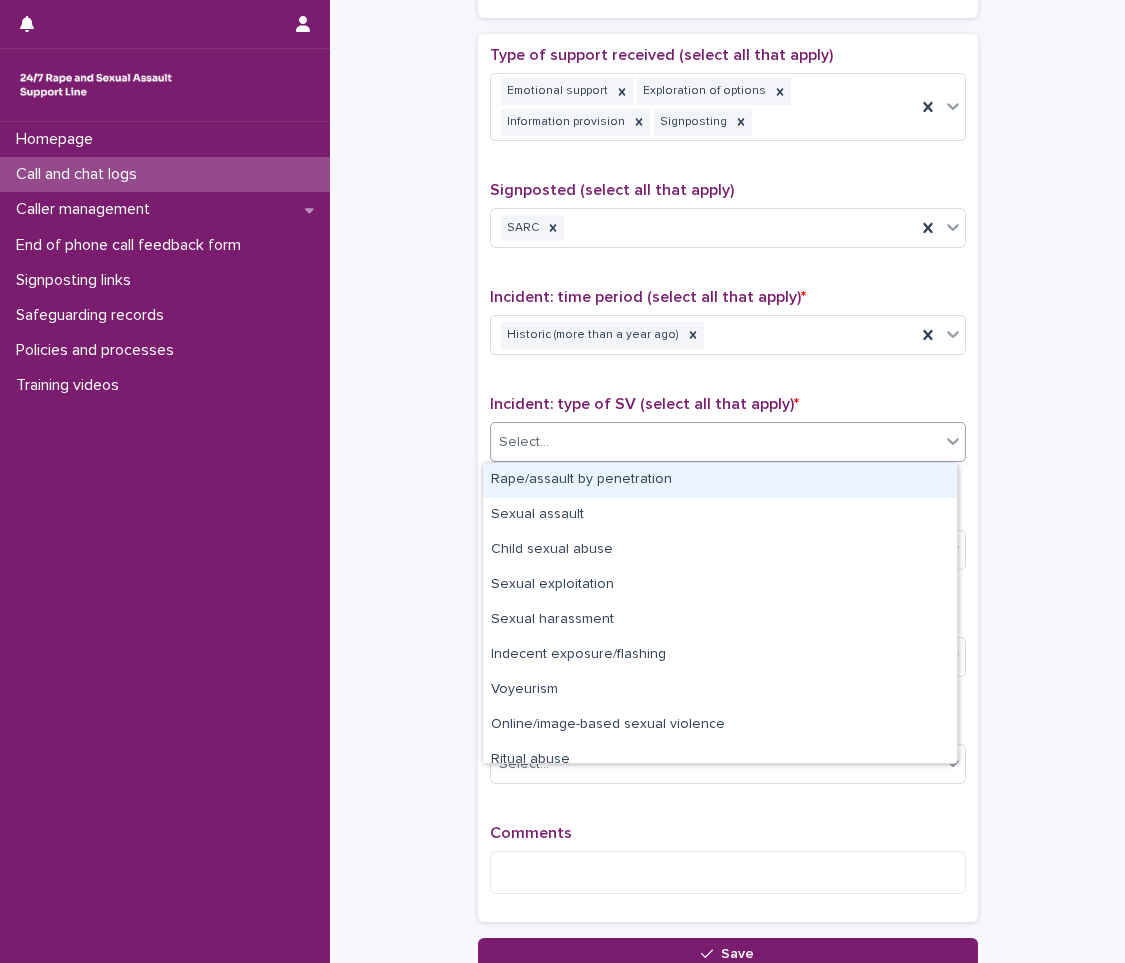 click on "Select..." at bounding box center (715, 442) 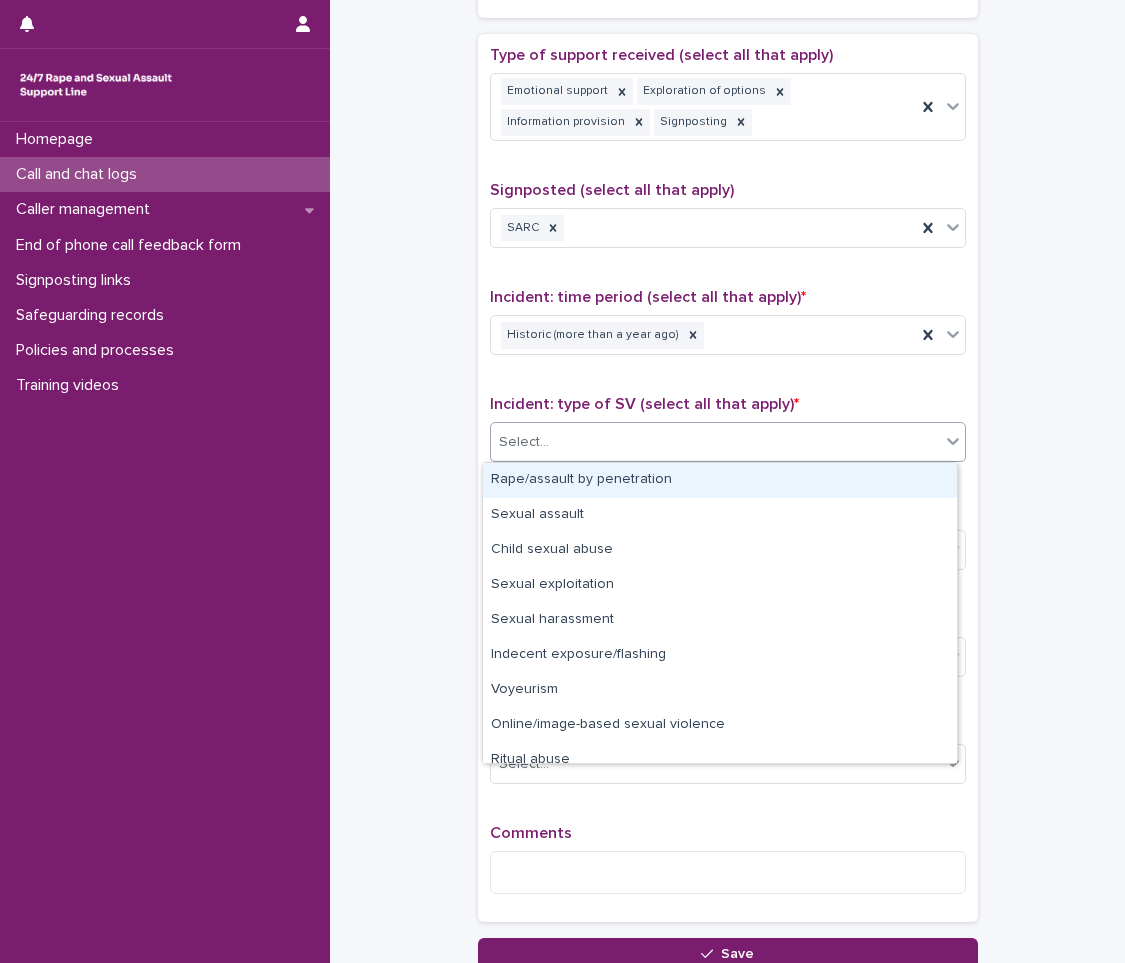 click on "Rape/assault by penetration" at bounding box center [720, 480] 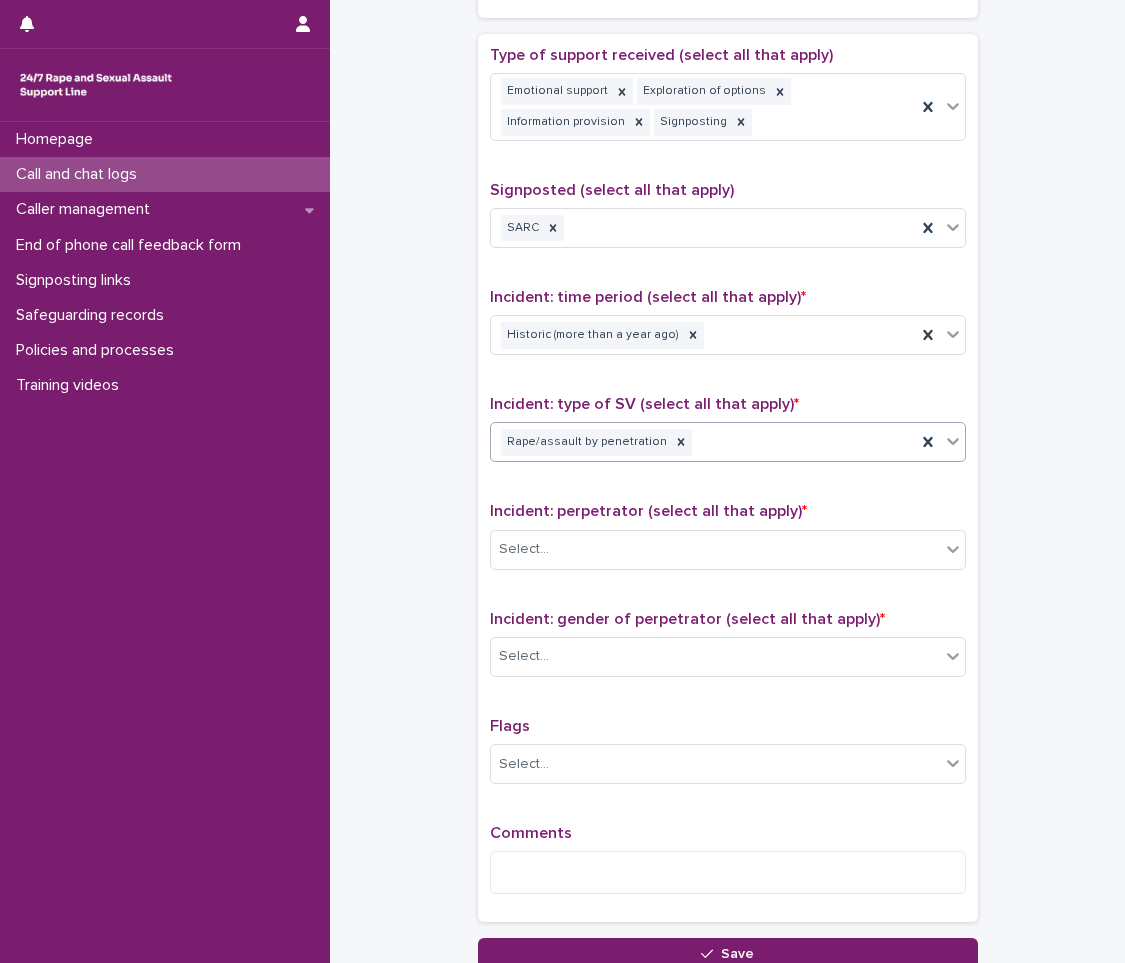 click on "Incident: perpetrator (select all that apply) *" at bounding box center (728, 511) 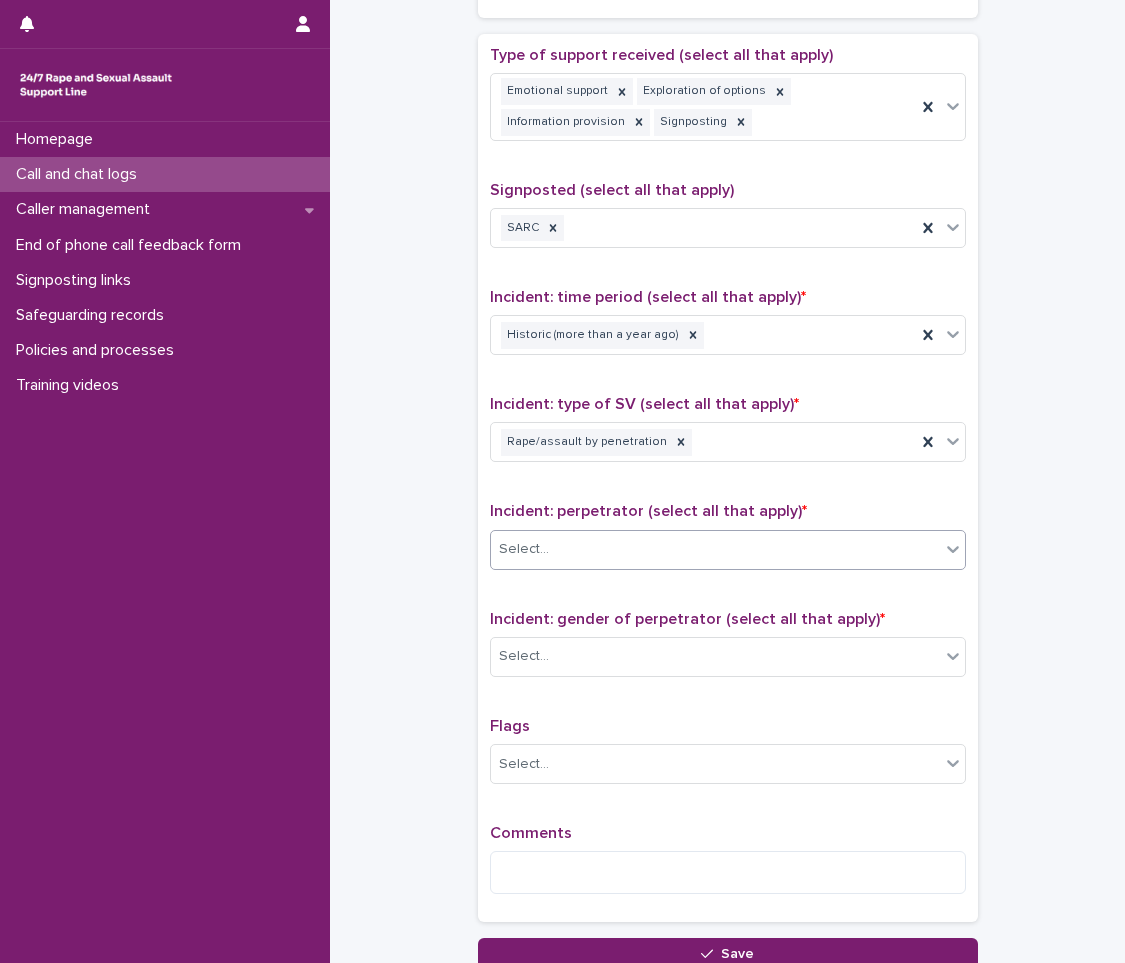 click on "Select..." at bounding box center (715, 549) 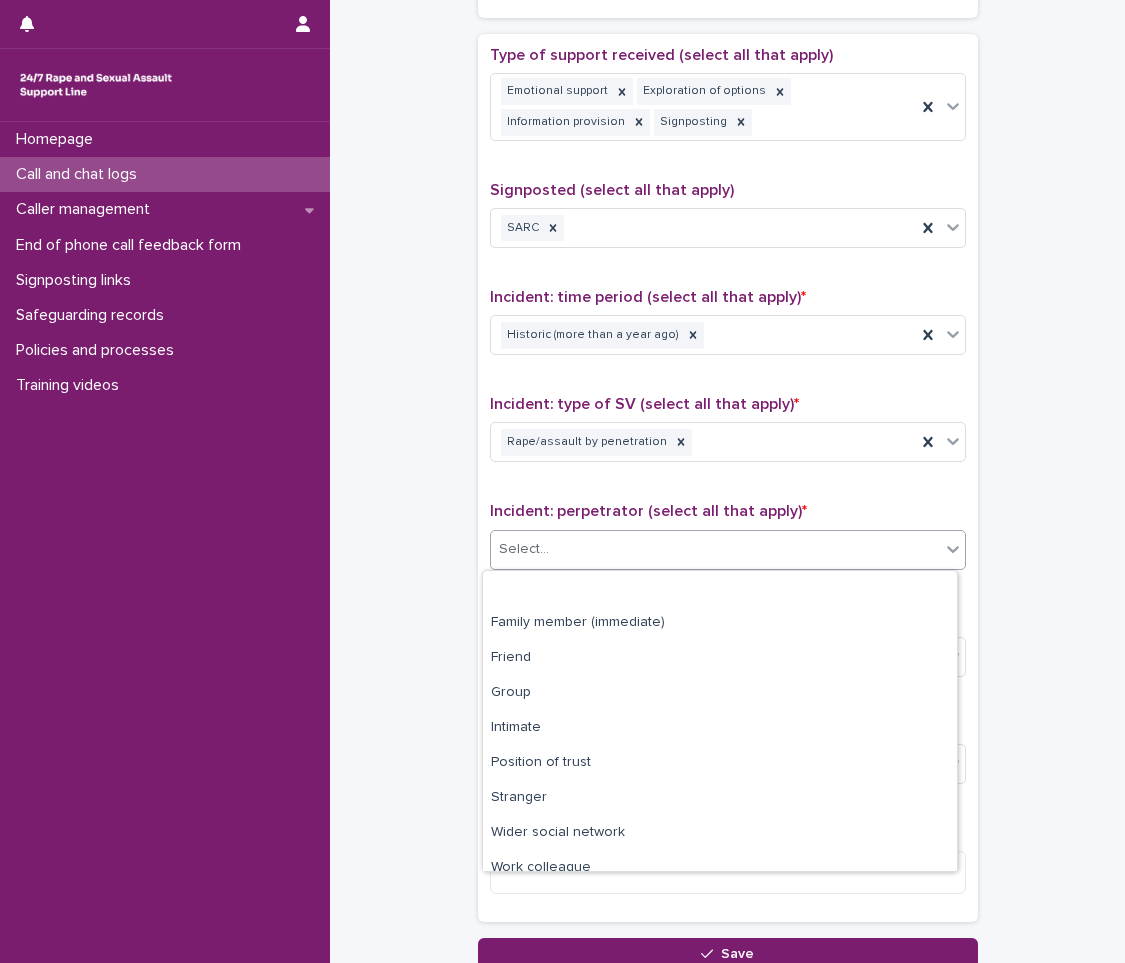 scroll, scrollTop: 85, scrollLeft: 0, axis: vertical 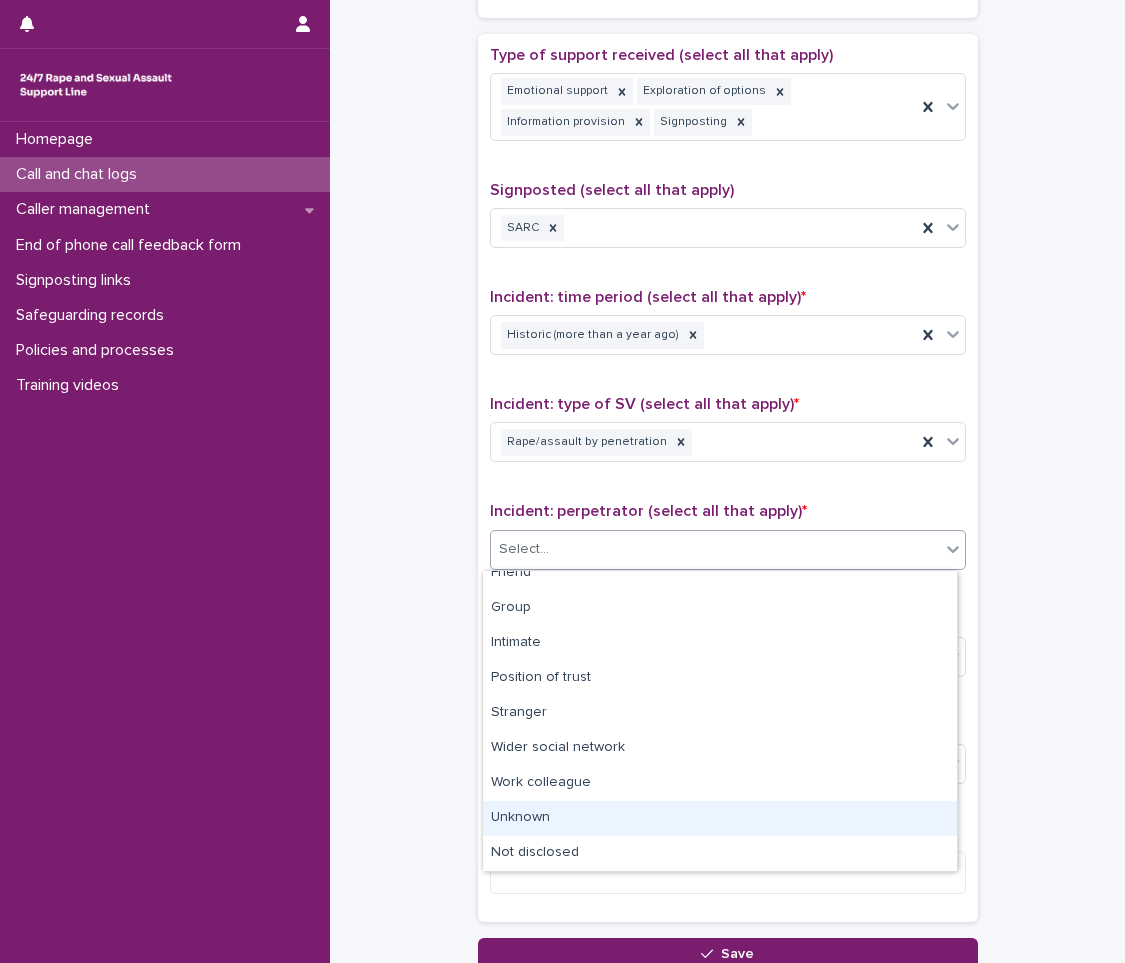 click on "Unknown" at bounding box center [720, 818] 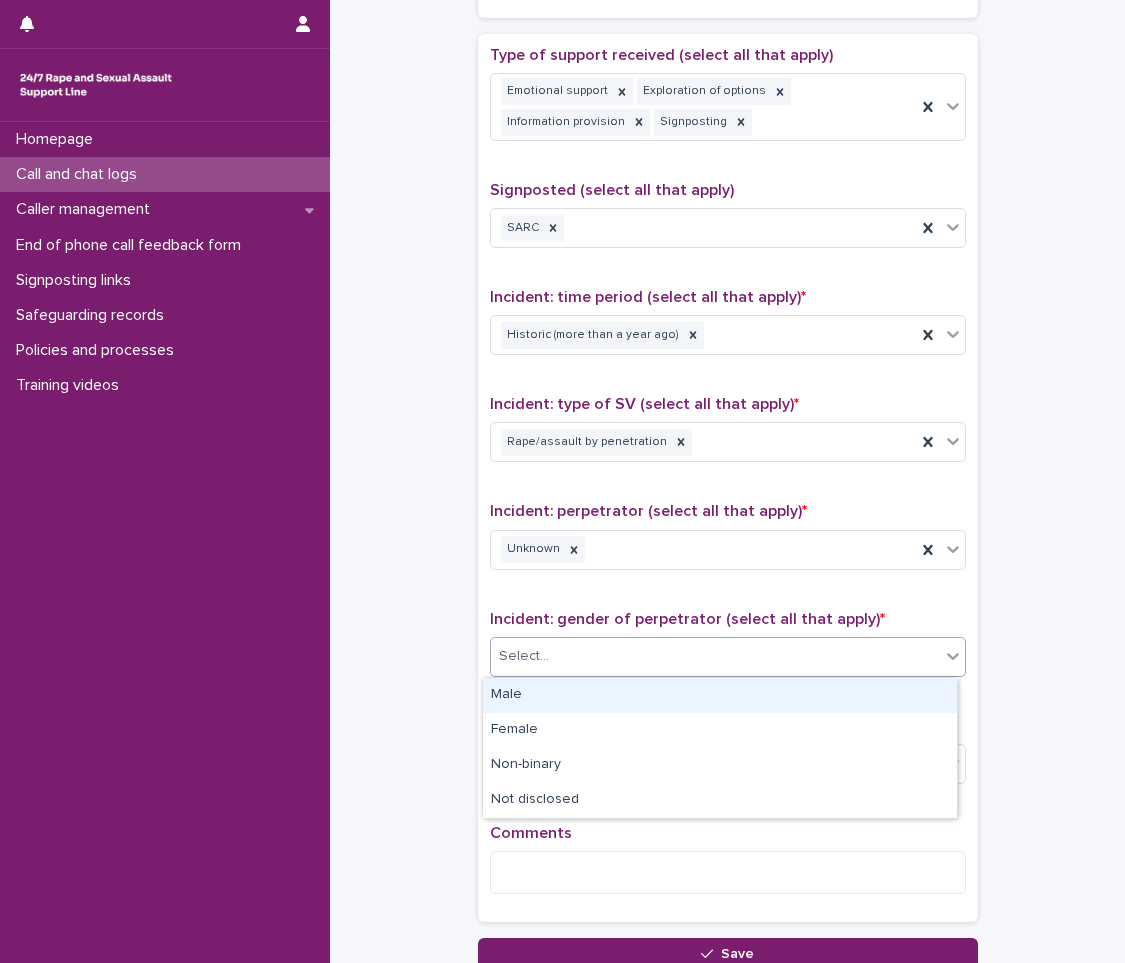 click on "Select..." at bounding box center (715, 656) 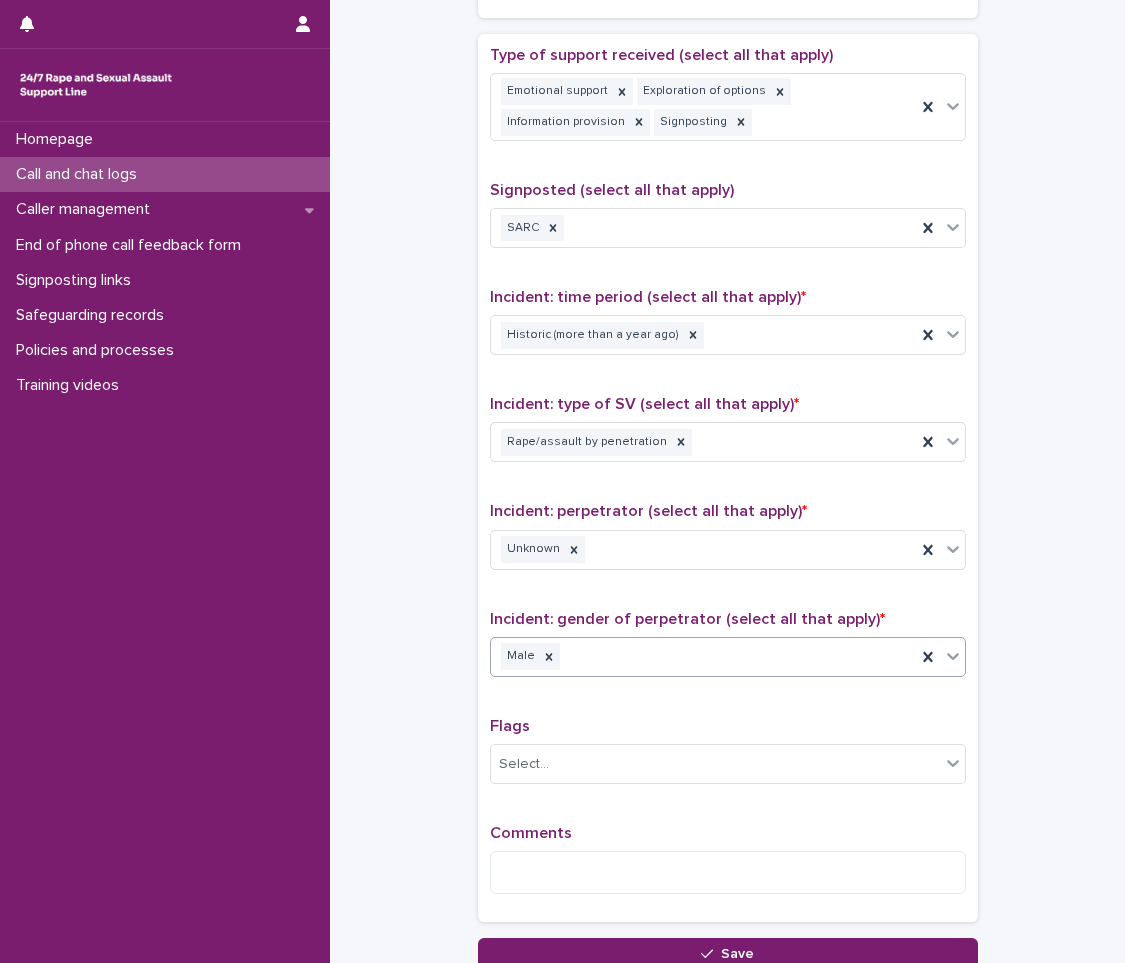 scroll, scrollTop: 1278, scrollLeft: 0, axis: vertical 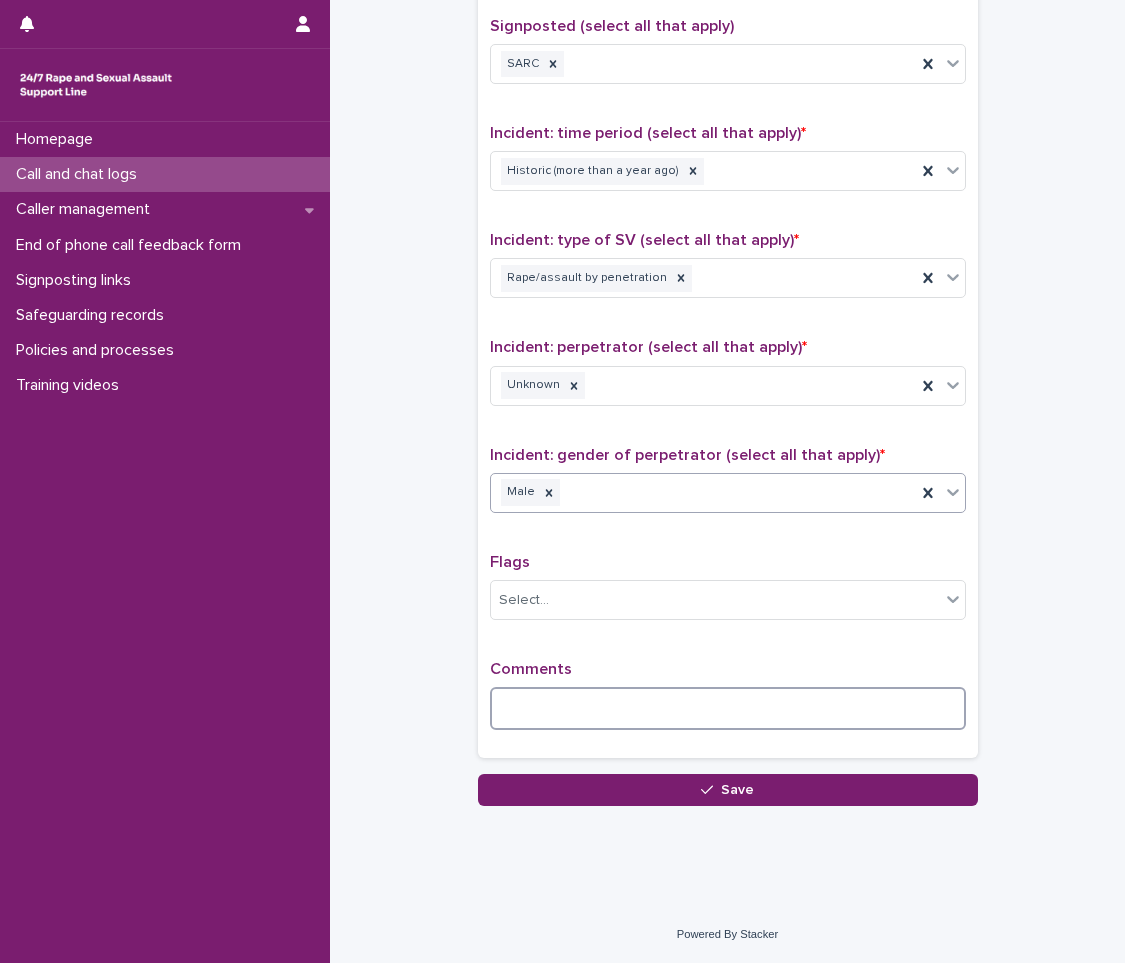 click at bounding box center (728, 708) 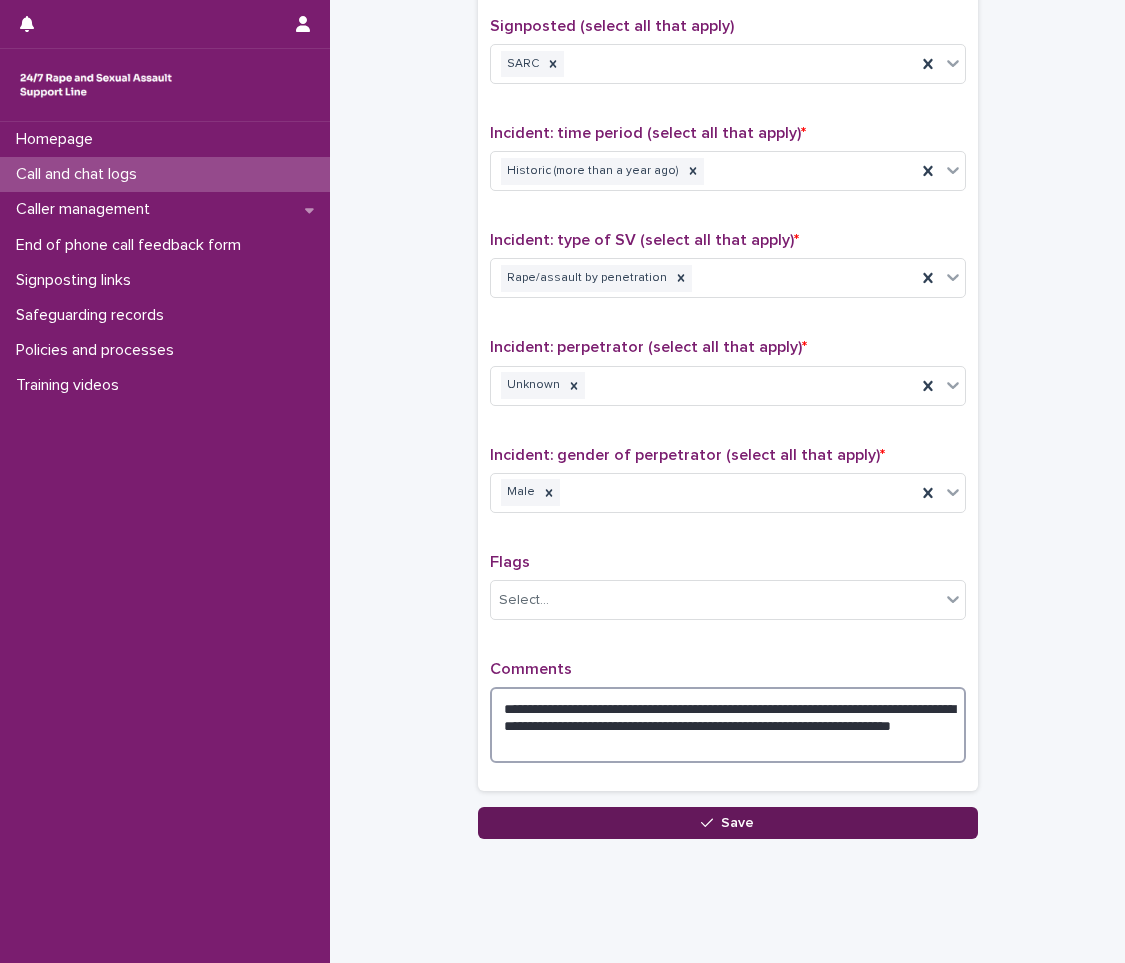 type on "**********" 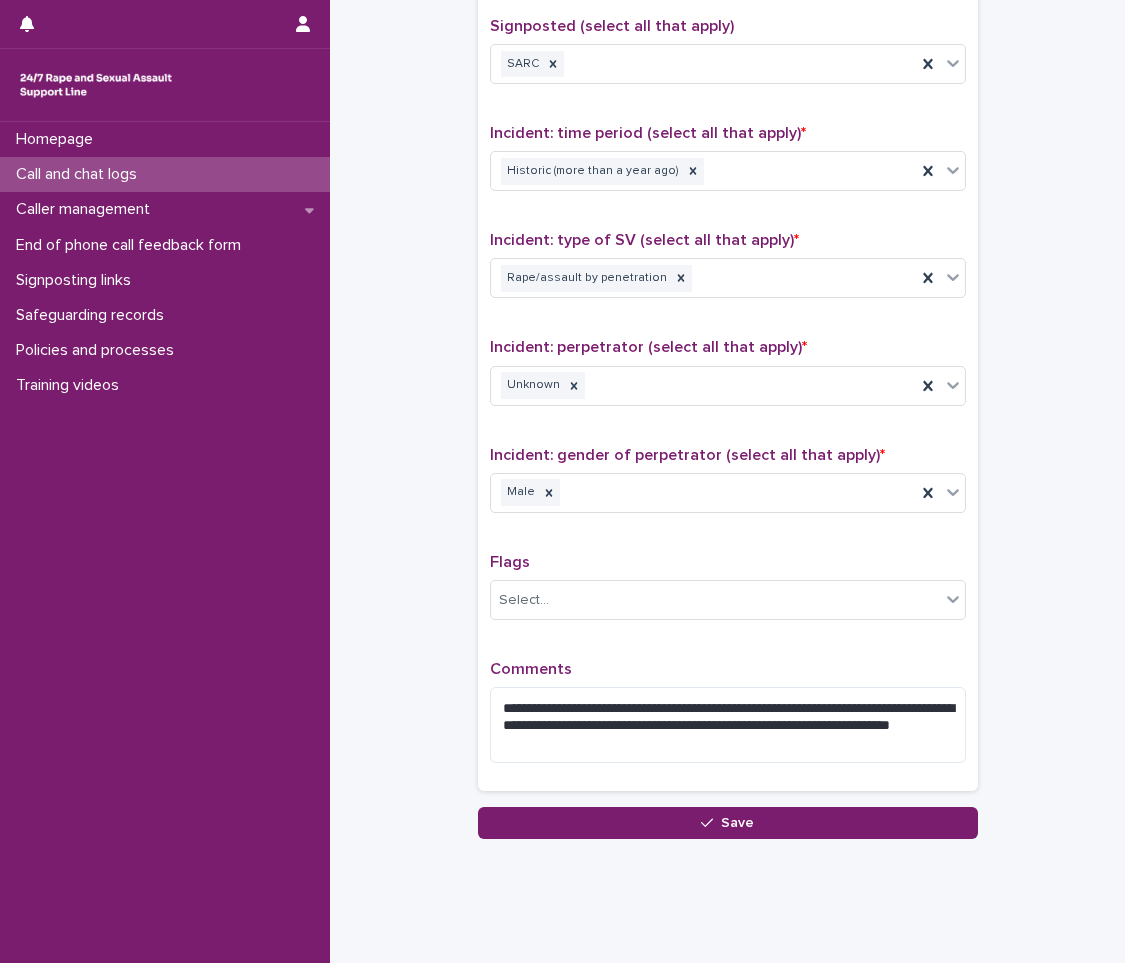 drag, startPoint x: 732, startPoint y: 822, endPoint x: 750, endPoint y: 817, distance: 18.681541 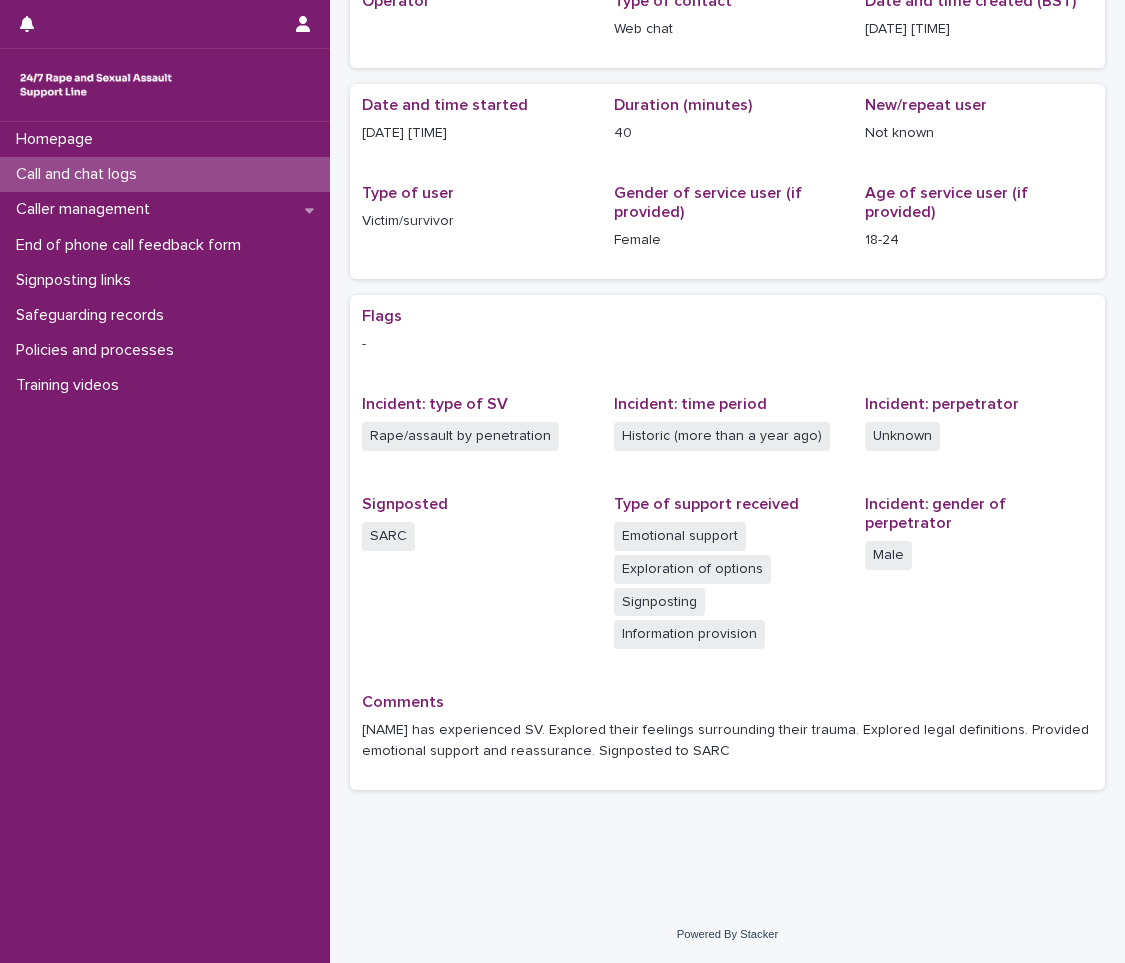 scroll, scrollTop: 0, scrollLeft: 0, axis: both 